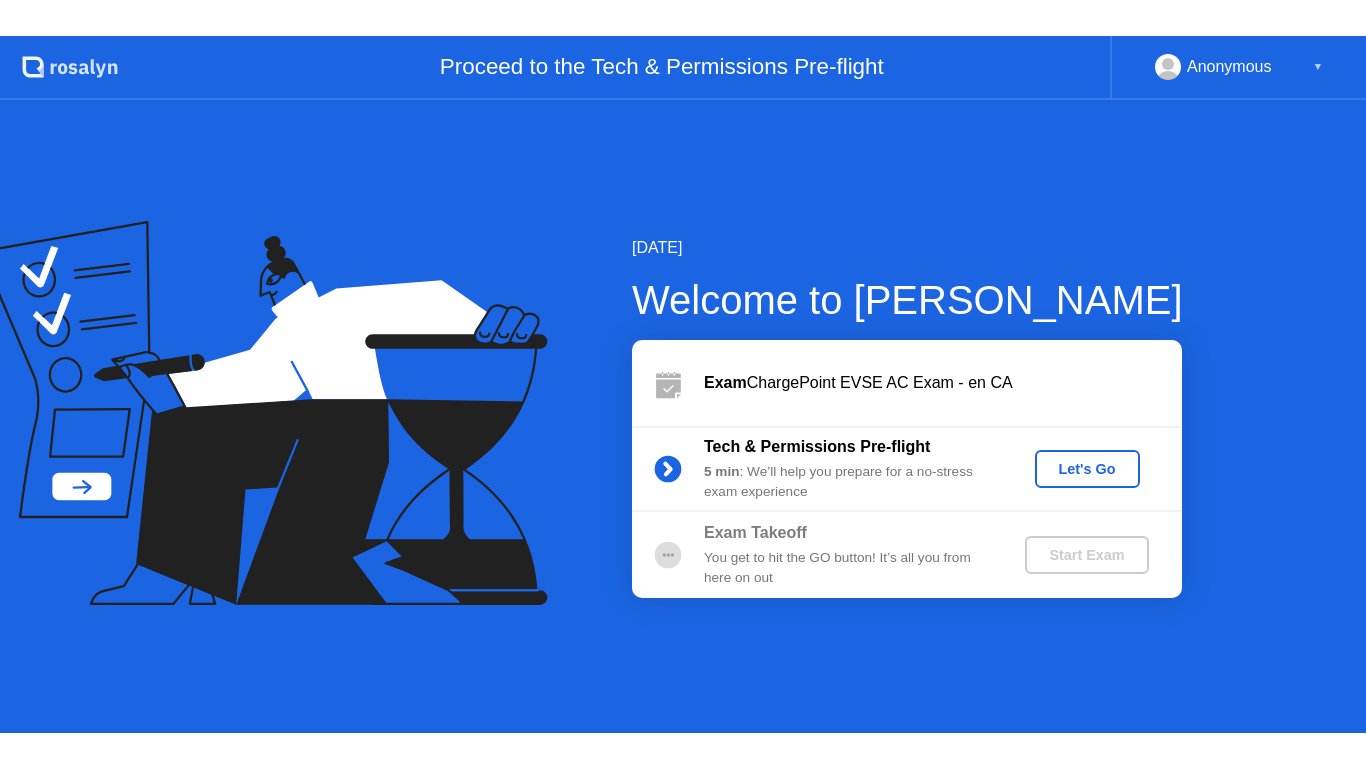 scroll, scrollTop: 0, scrollLeft: 0, axis: both 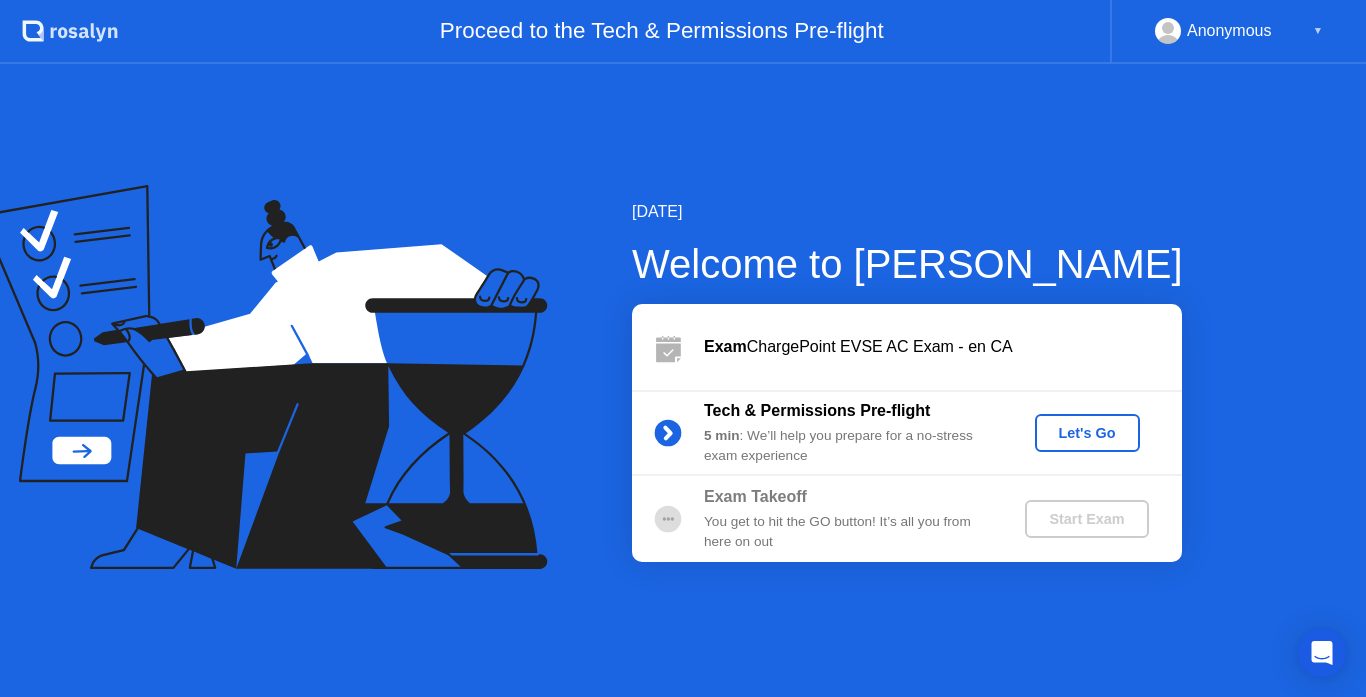 drag, startPoint x: 0, startPoint y: 0, endPoint x: 1088, endPoint y: 436, distance: 1172.1093 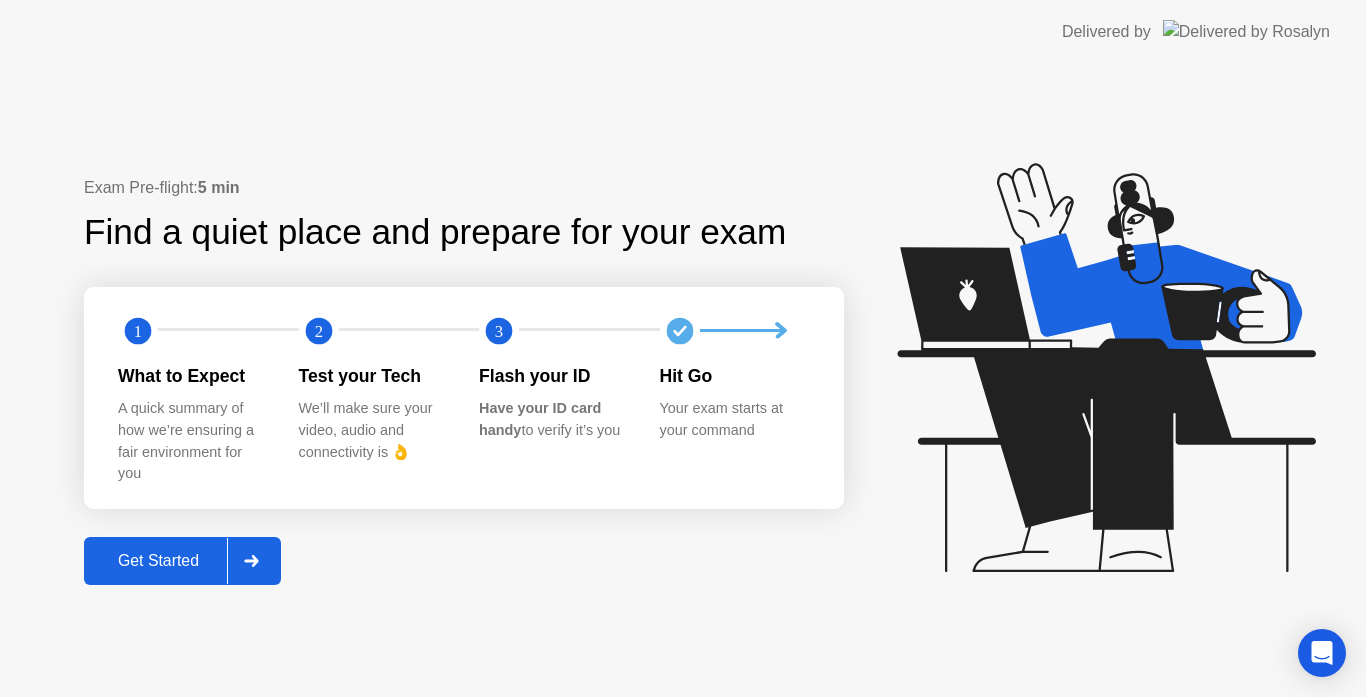click on "Get Started" 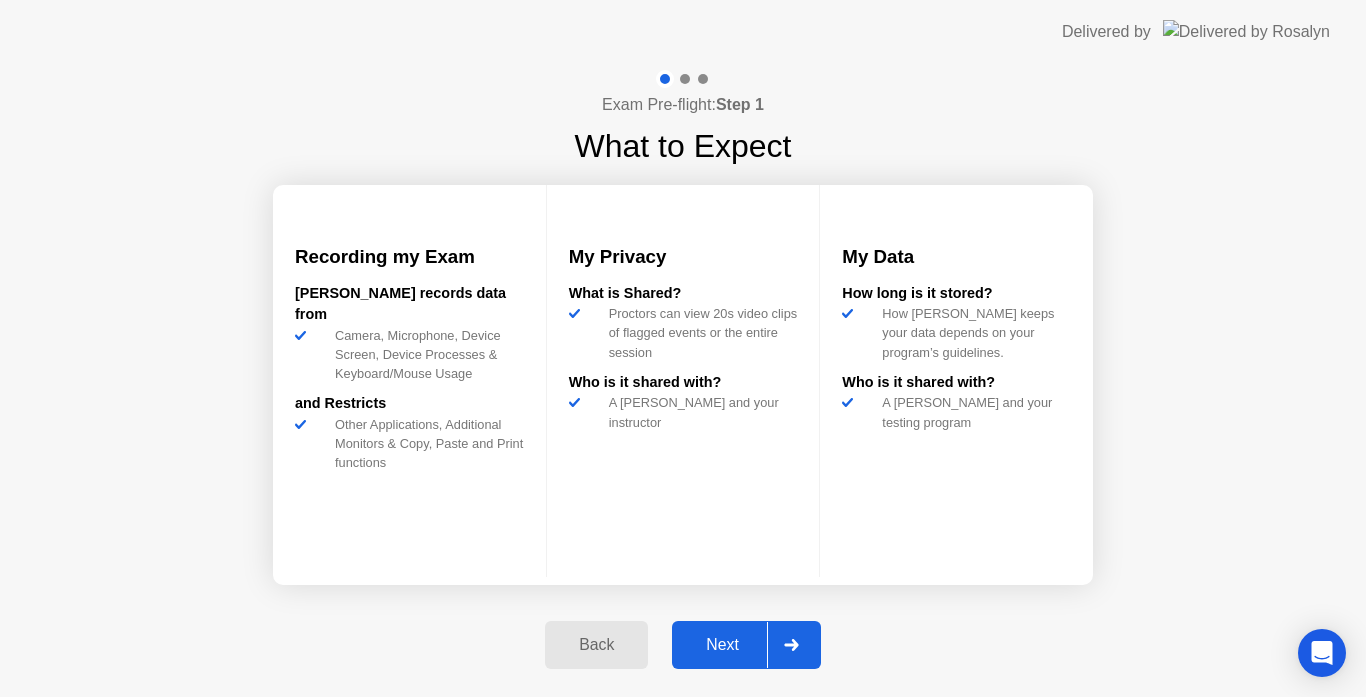 click on "Next" 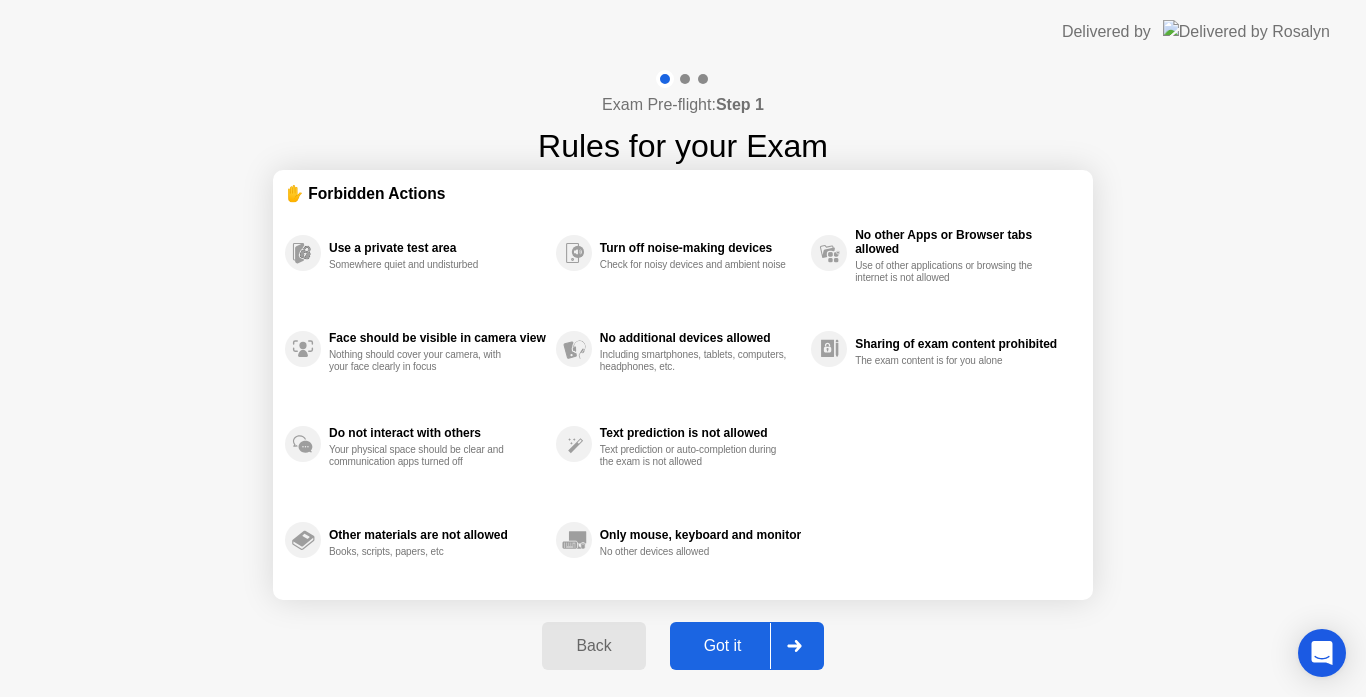 click on "Got it" 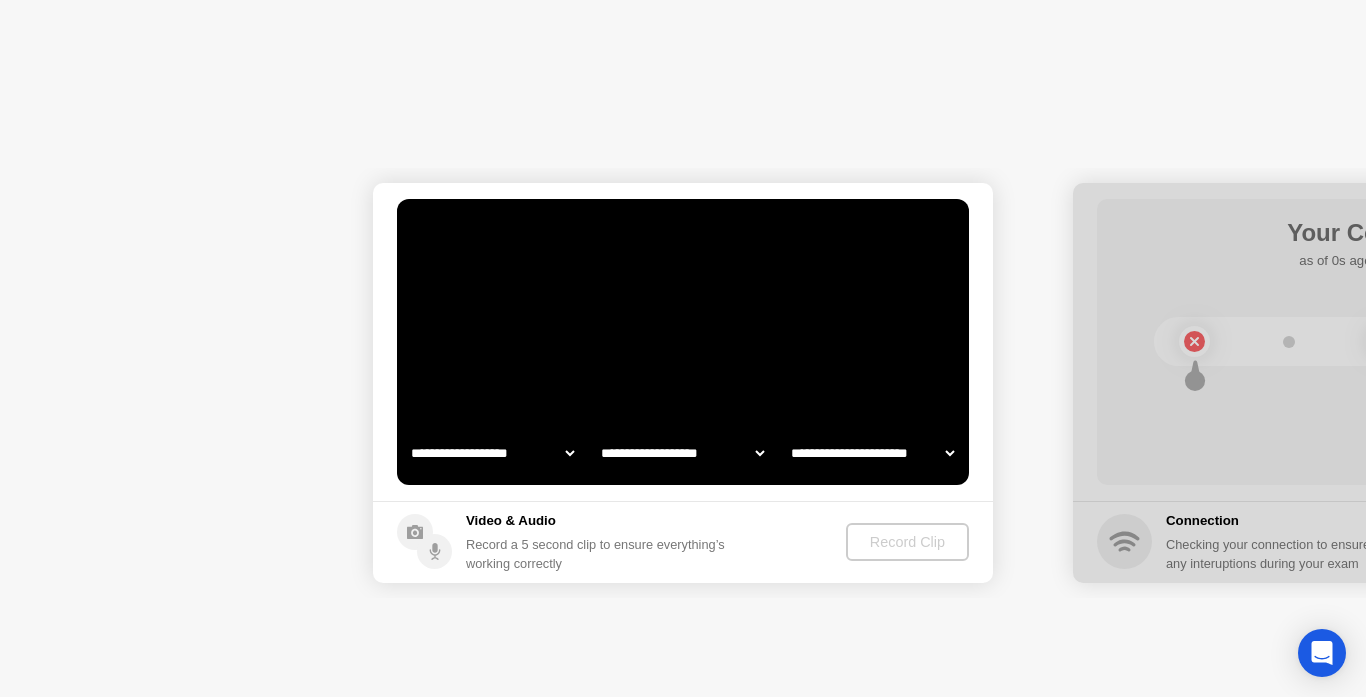 select on "**********" 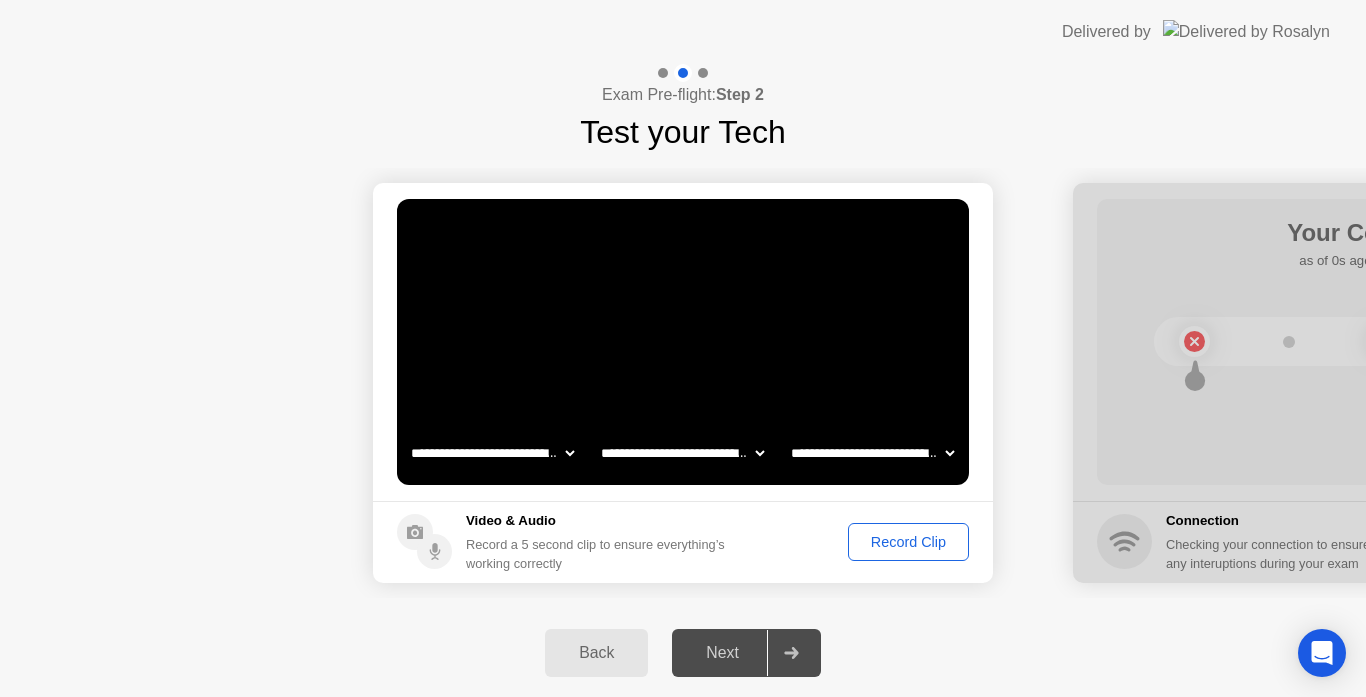 click on "Record Clip" 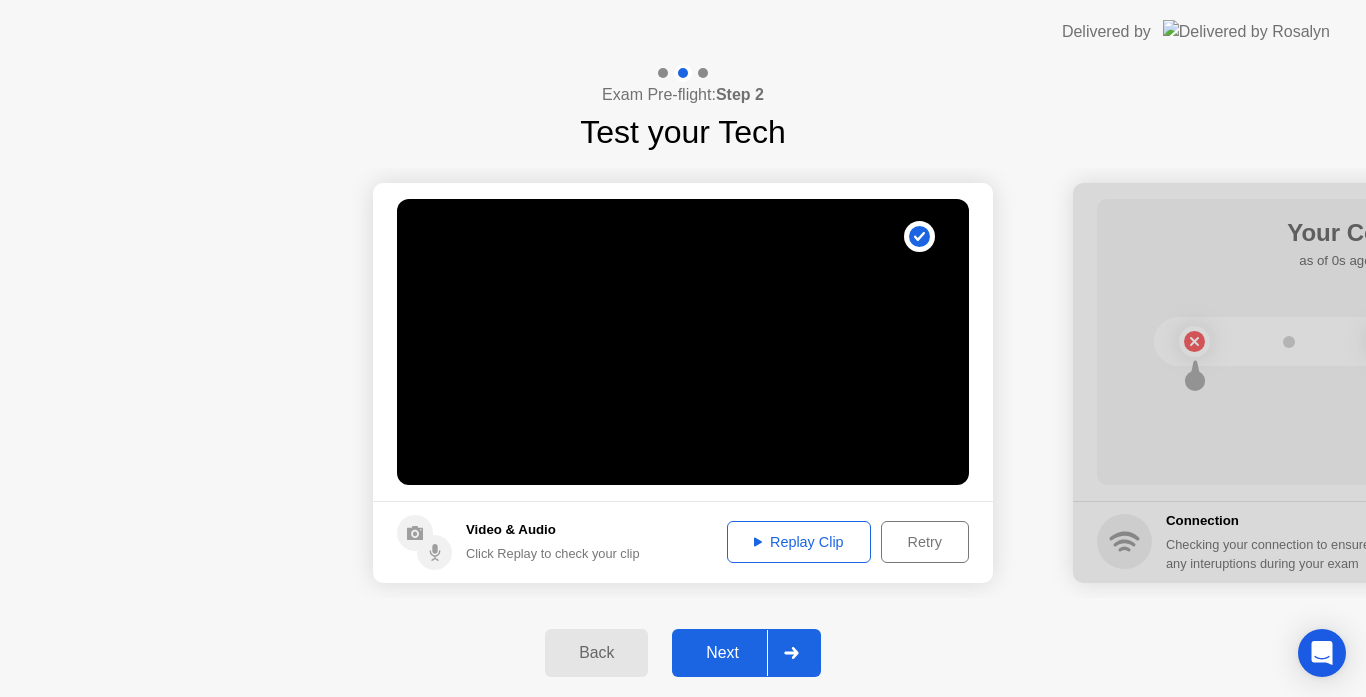 click on "Next" 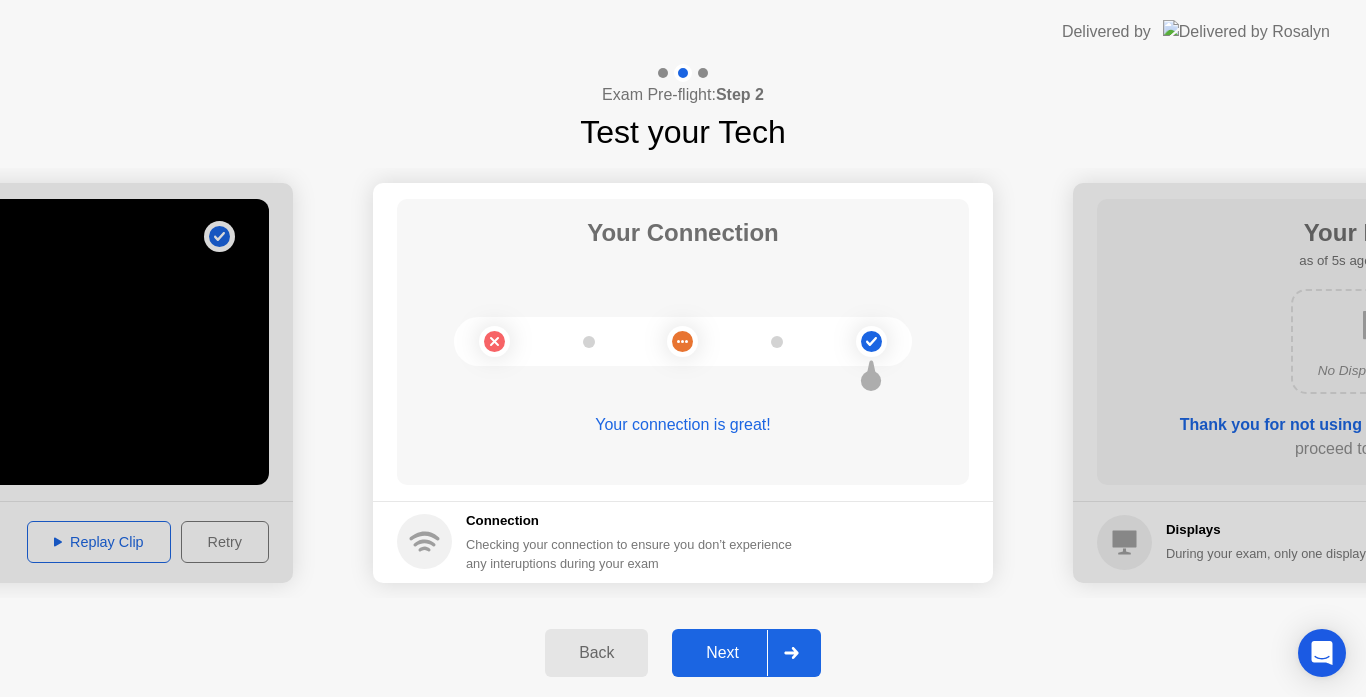 click on "Next" 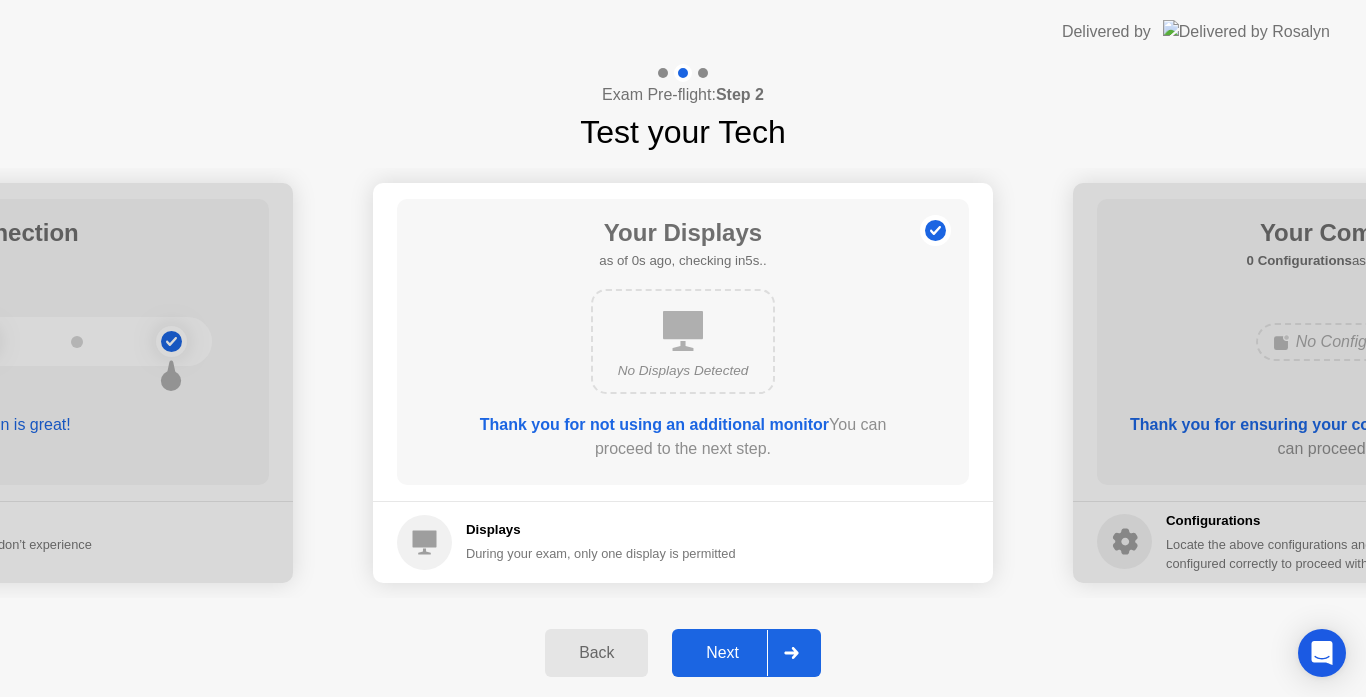 click on "Next" 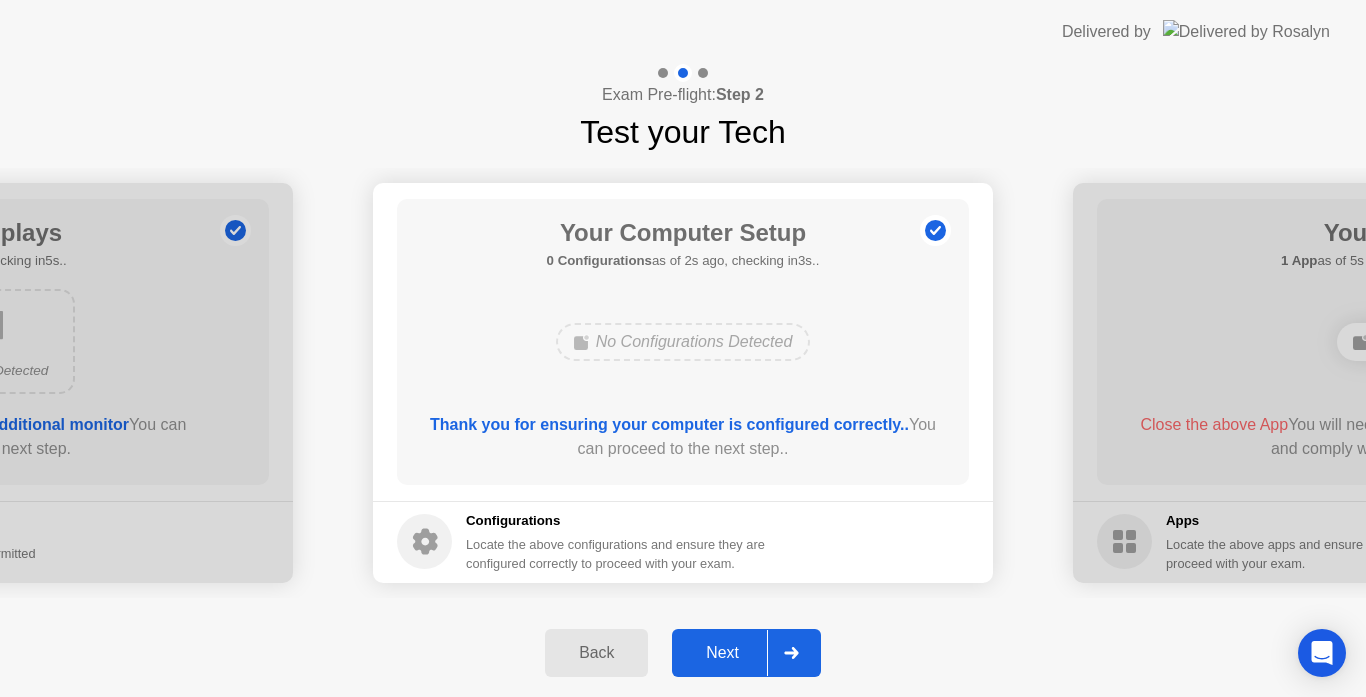 click on "Next" 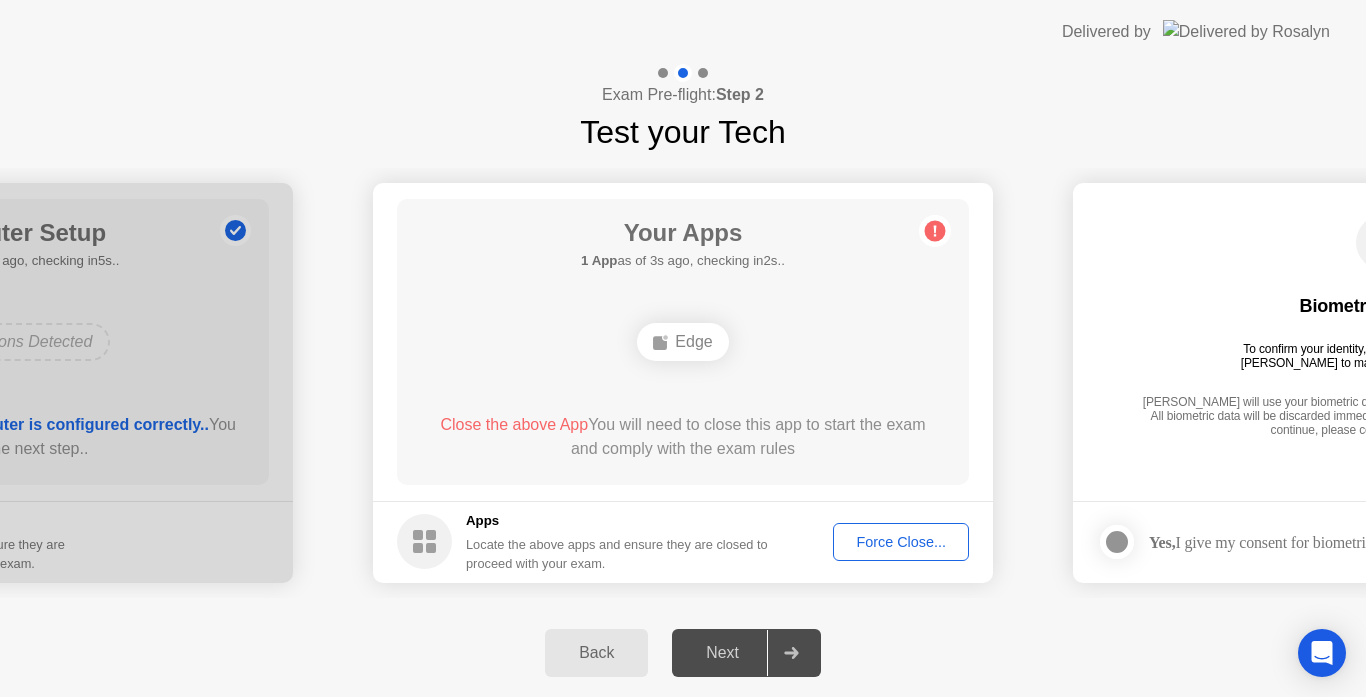click on "Edge" 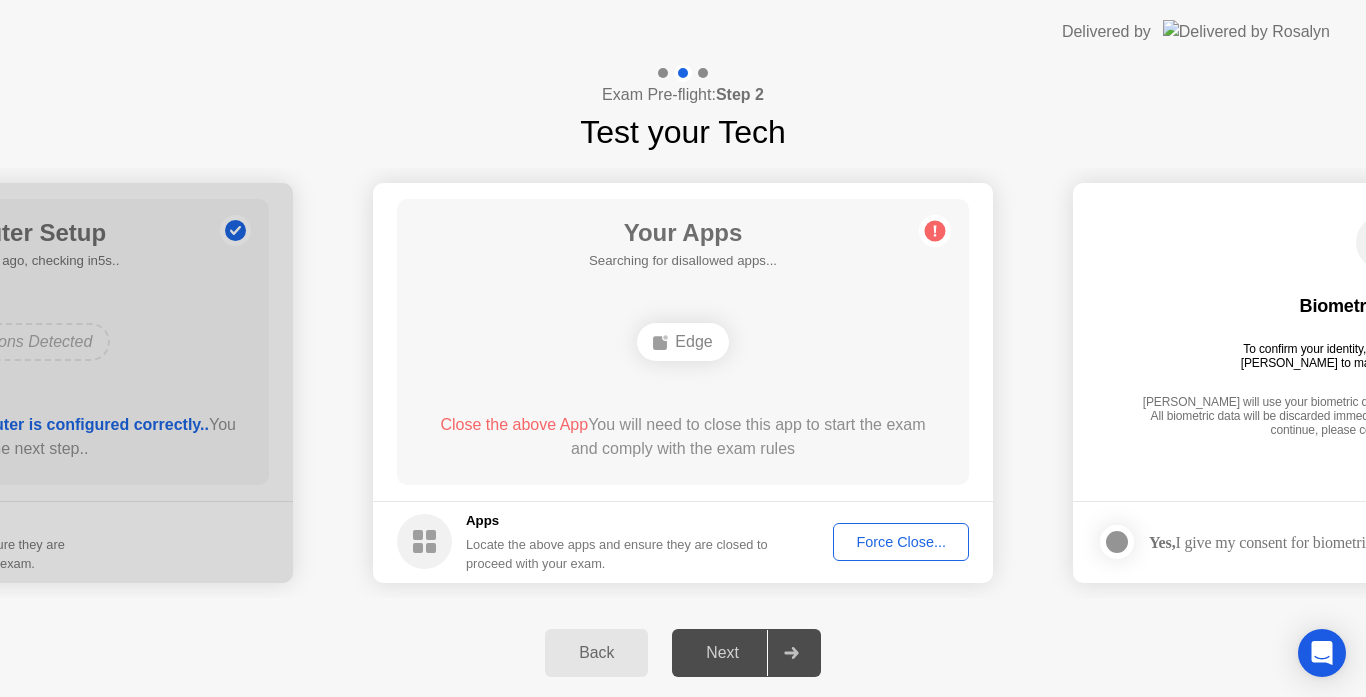 click on "Force Close..." 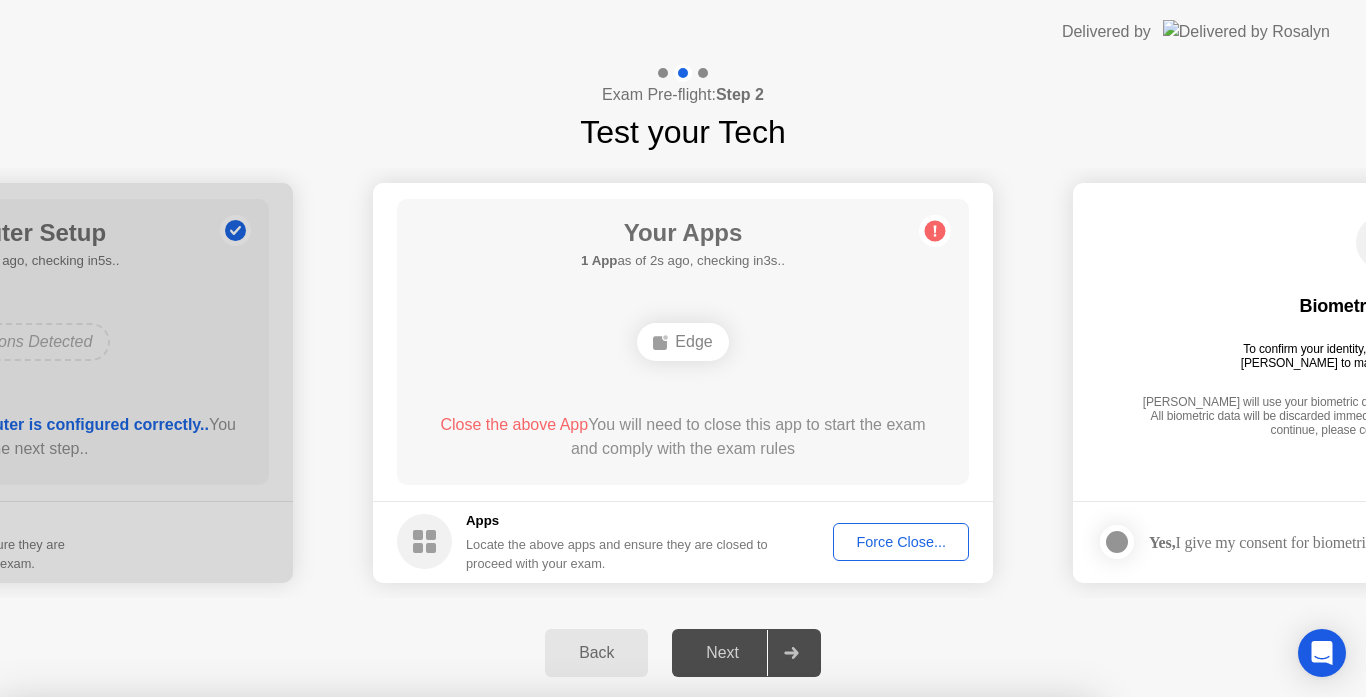 click on "Confirm" at bounding box center (613, 973) 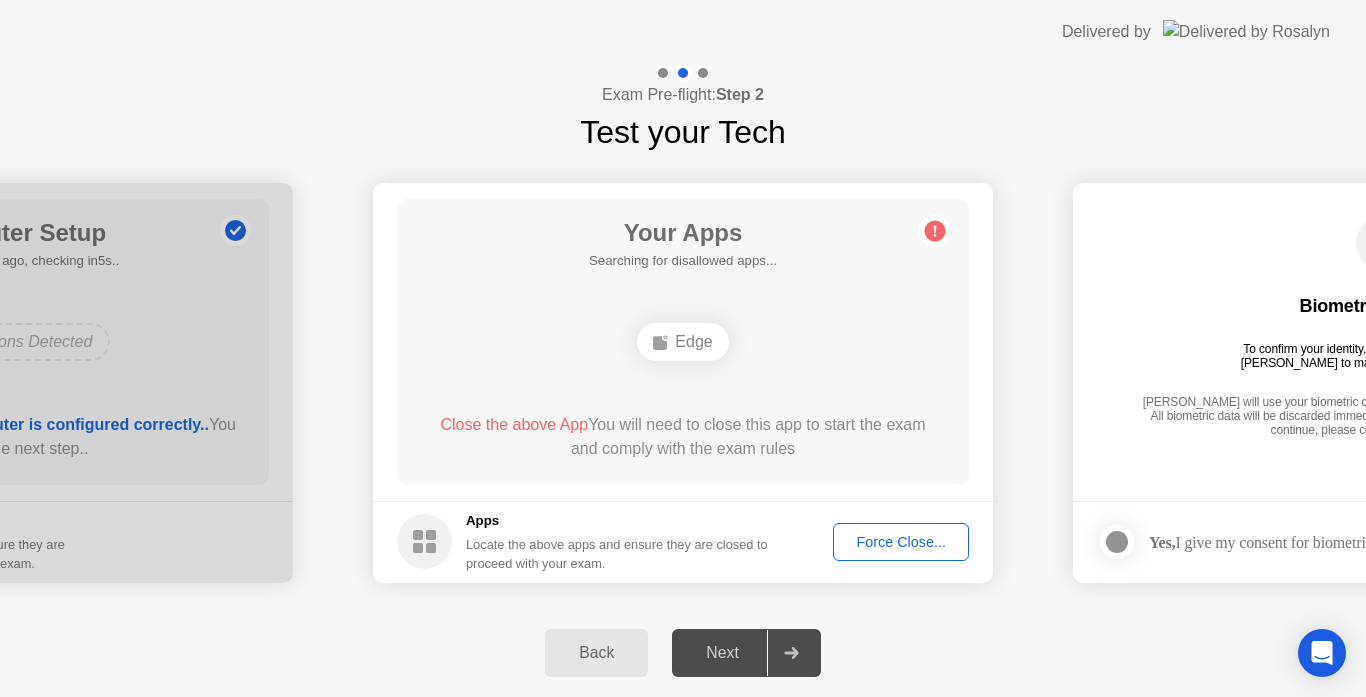 click on "Edge" 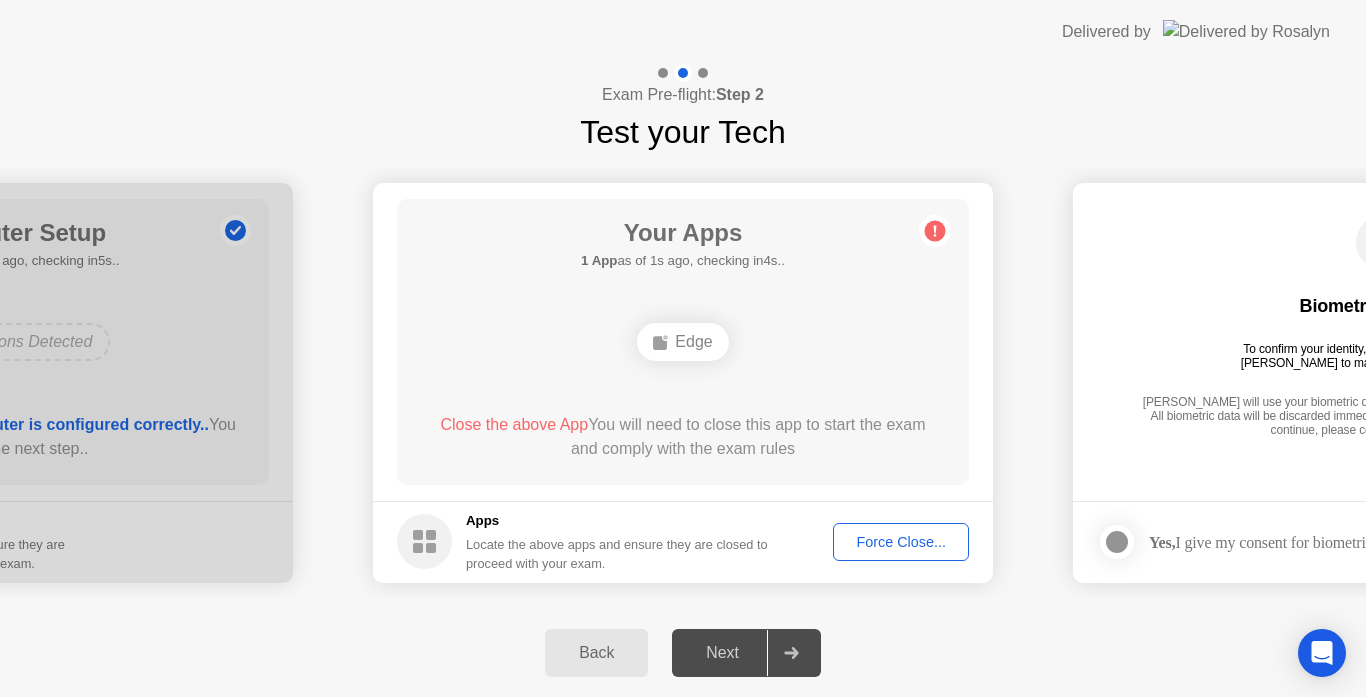 click 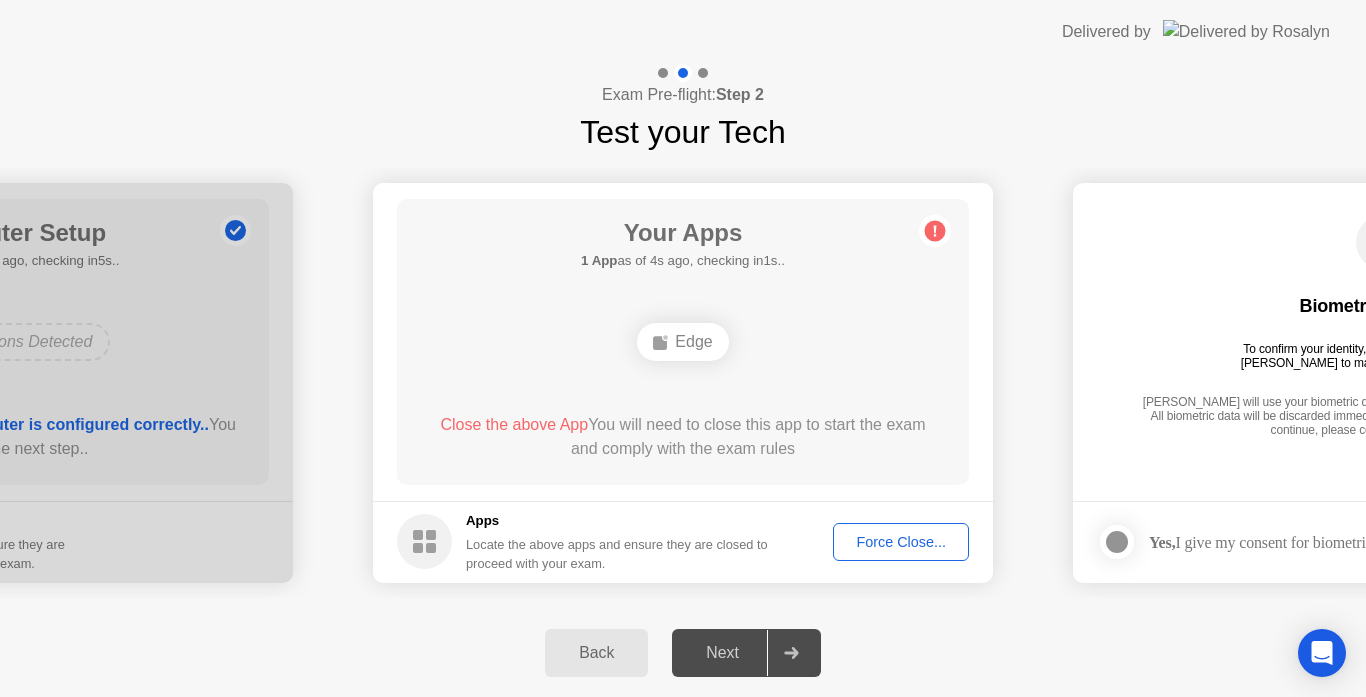 click on "Force Close..." 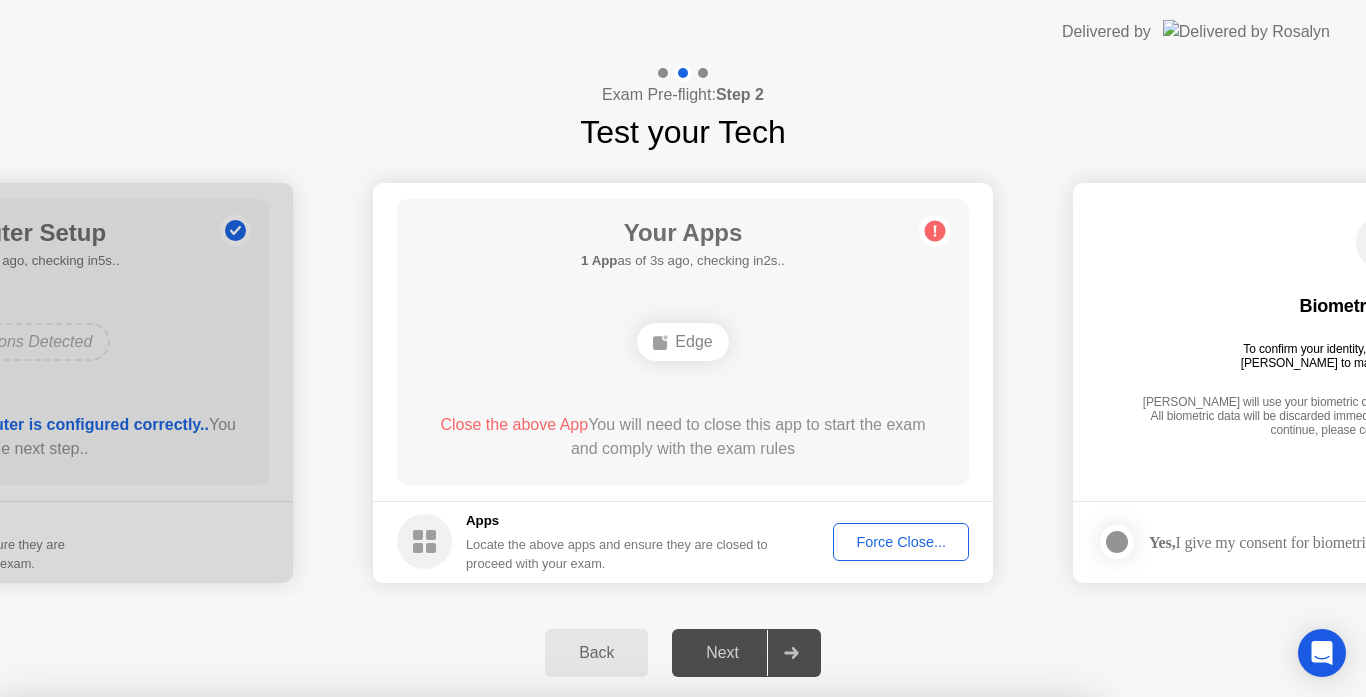 click on "Confirm" at bounding box center [613, 973] 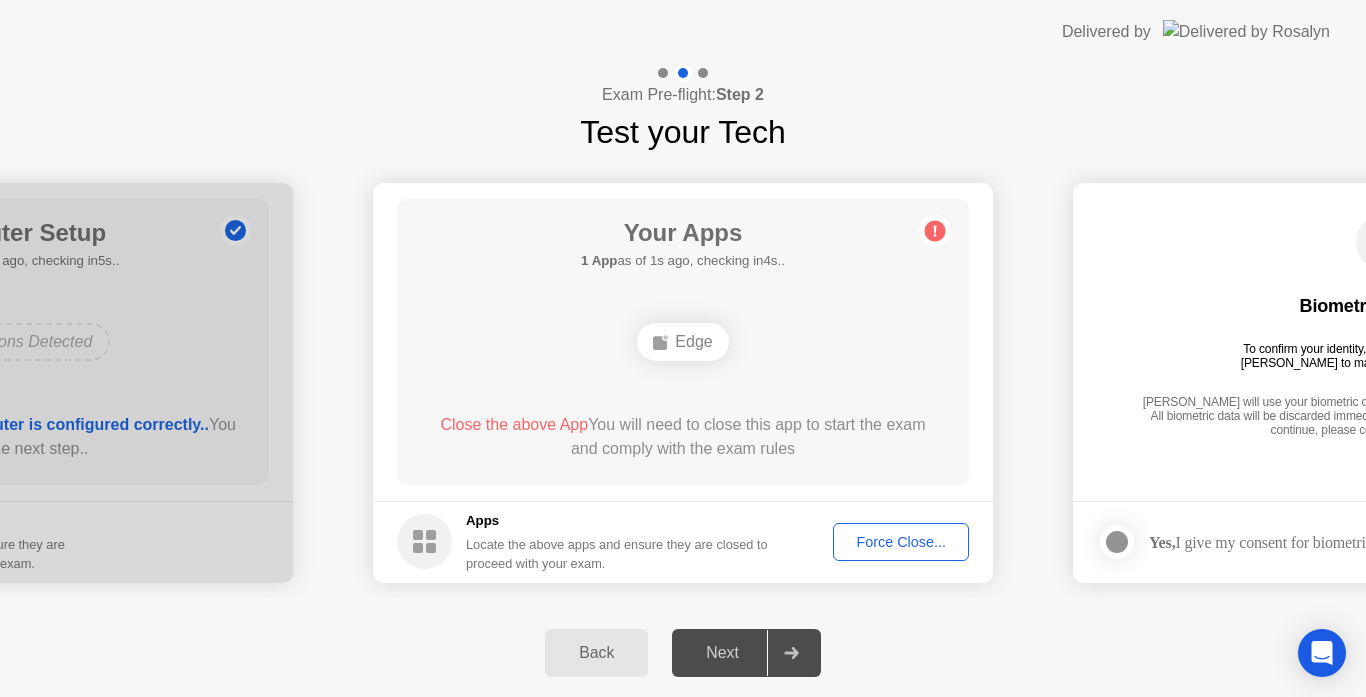 drag, startPoint x: 887, startPoint y: 541, endPoint x: 900, endPoint y: 545, distance: 13.601471 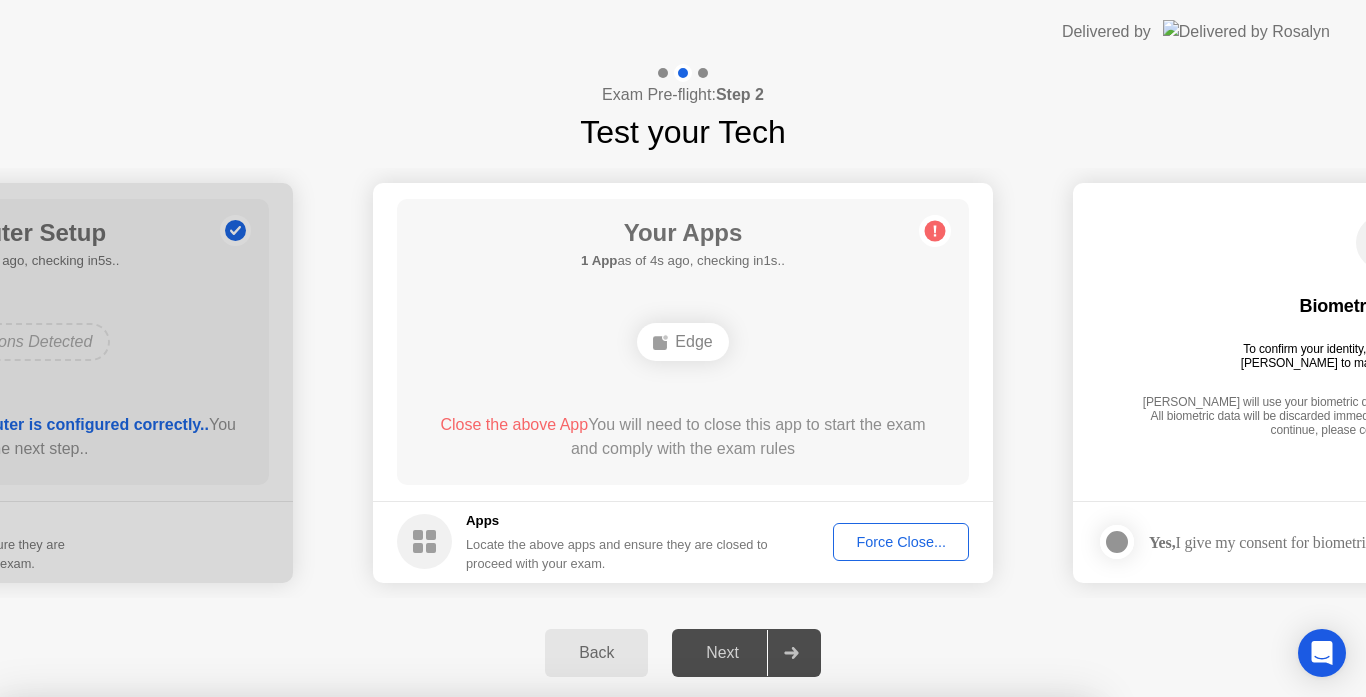 click on "Confirm" at bounding box center (613, 973) 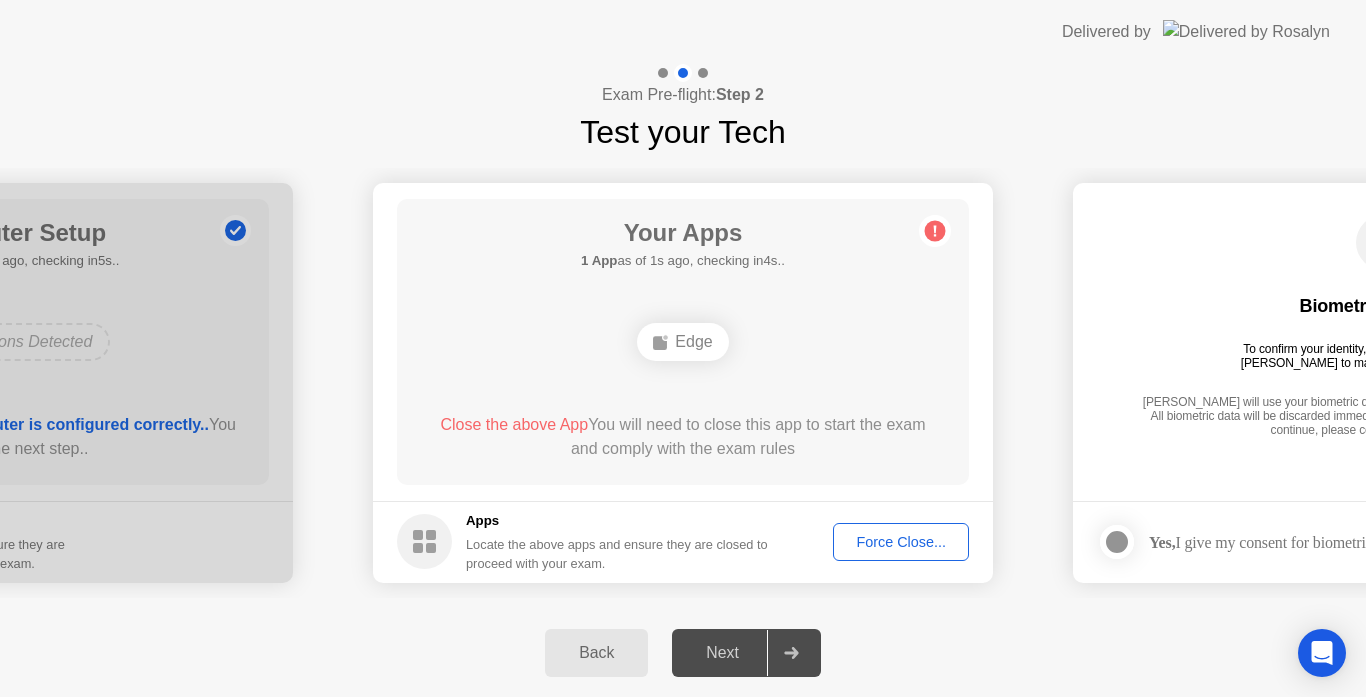 click on "Close the above App" 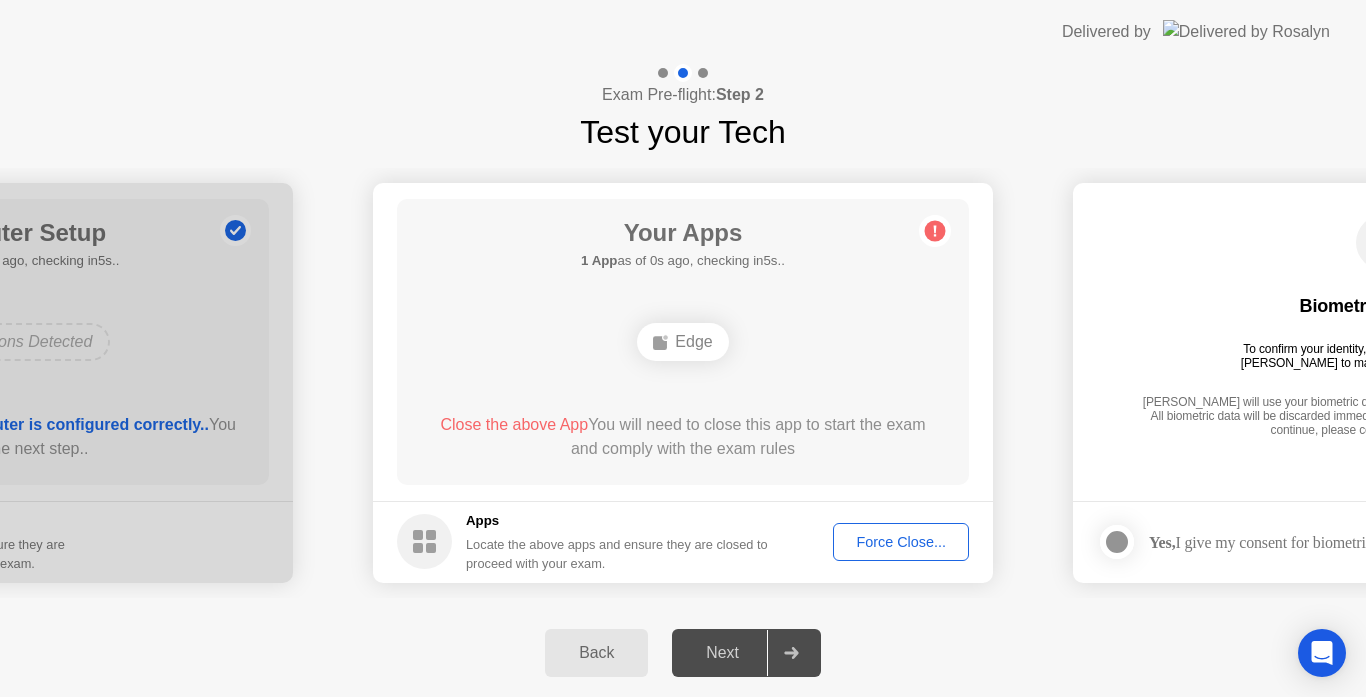 click on "Edge" 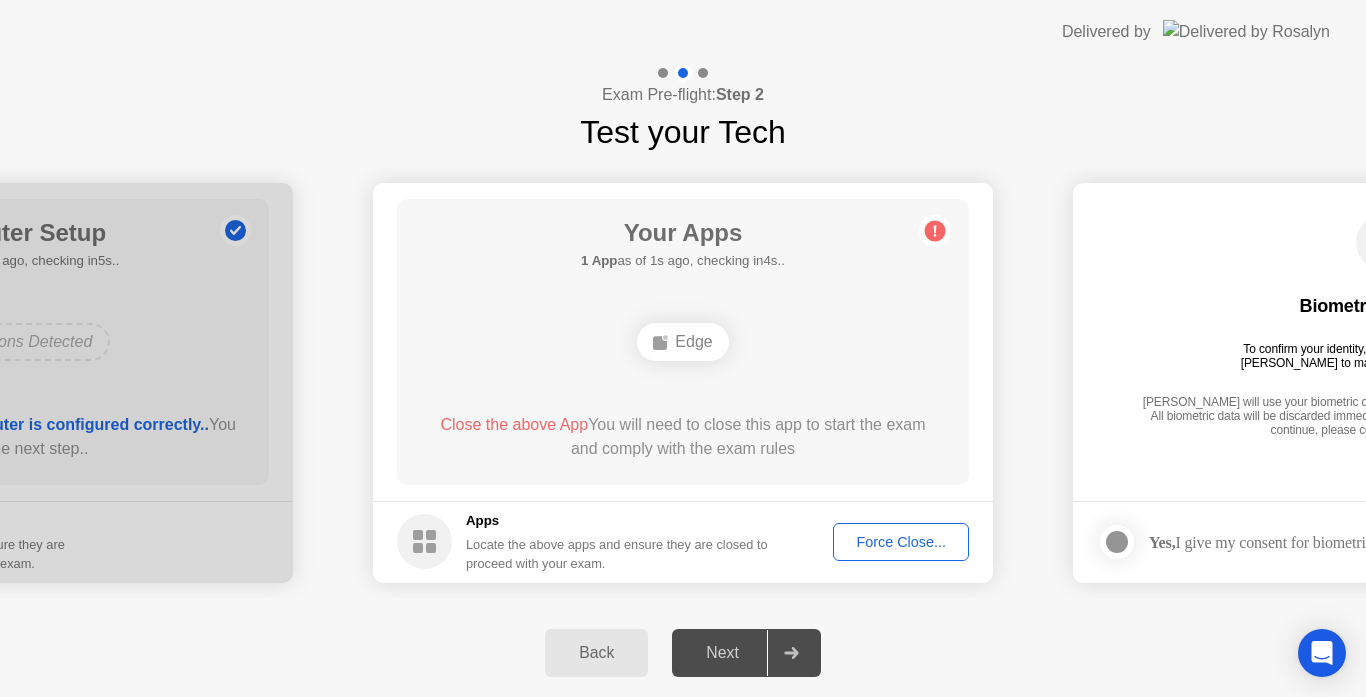 drag, startPoint x: 958, startPoint y: 237, endPoint x: 879, endPoint y: 201, distance: 86.815895 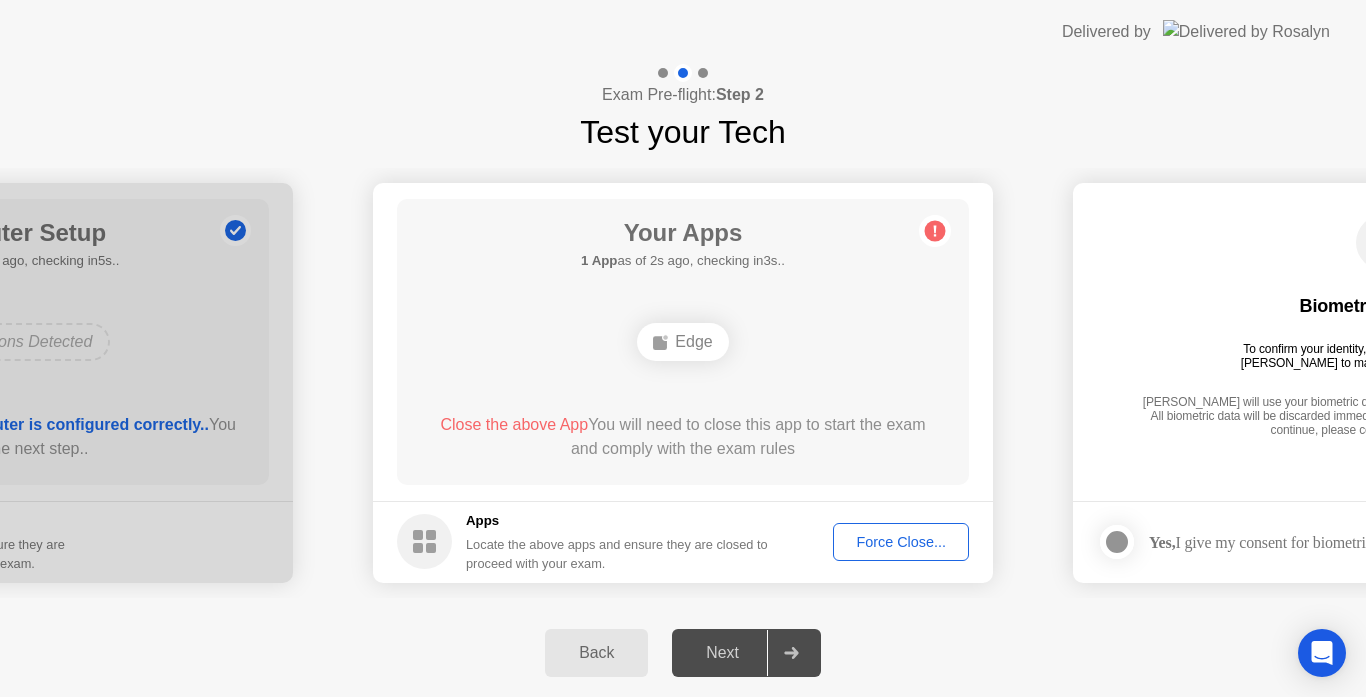 click 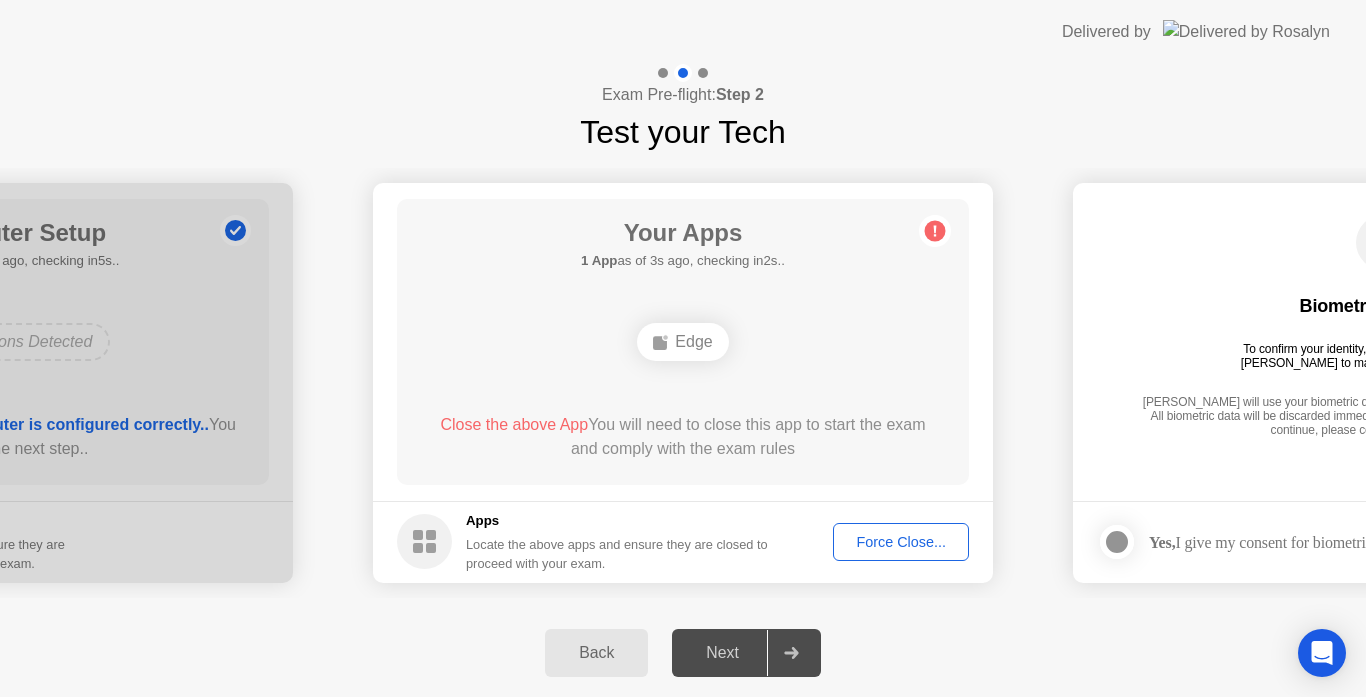 drag, startPoint x: 607, startPoint y: 265, endPoint x: 505, endPoint y: 406, distance: 174.02586 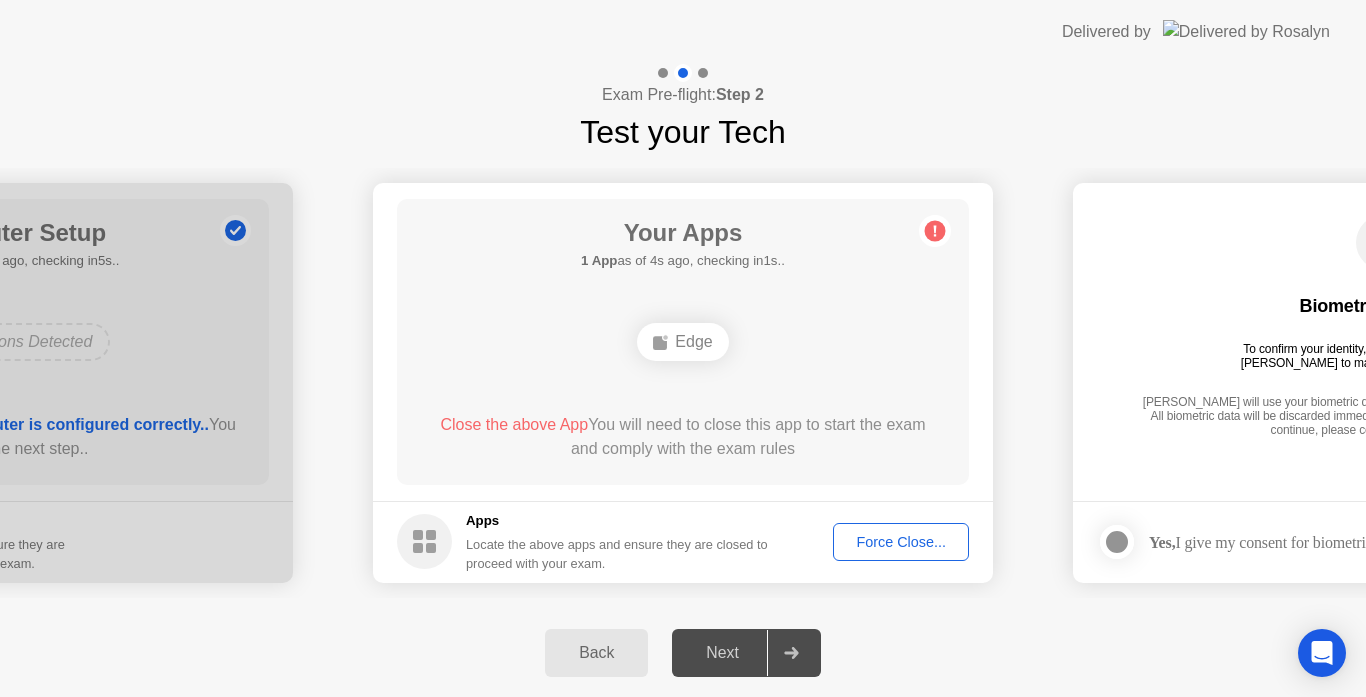drag, startPoint x: 456, startPoint y: 528, endPoint x: 552, endPoint y: 558, distance: 100.57833 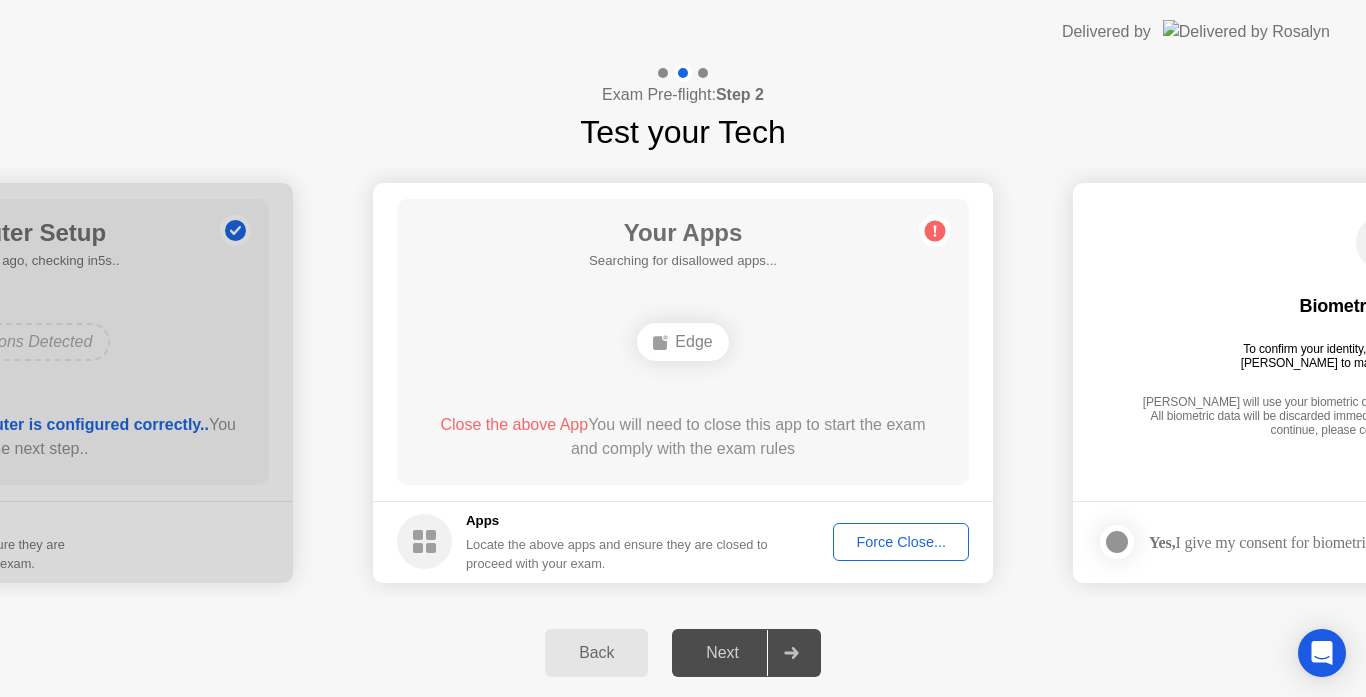 click on "Locate the above apps and ensure they are closed to proceed with your exam." 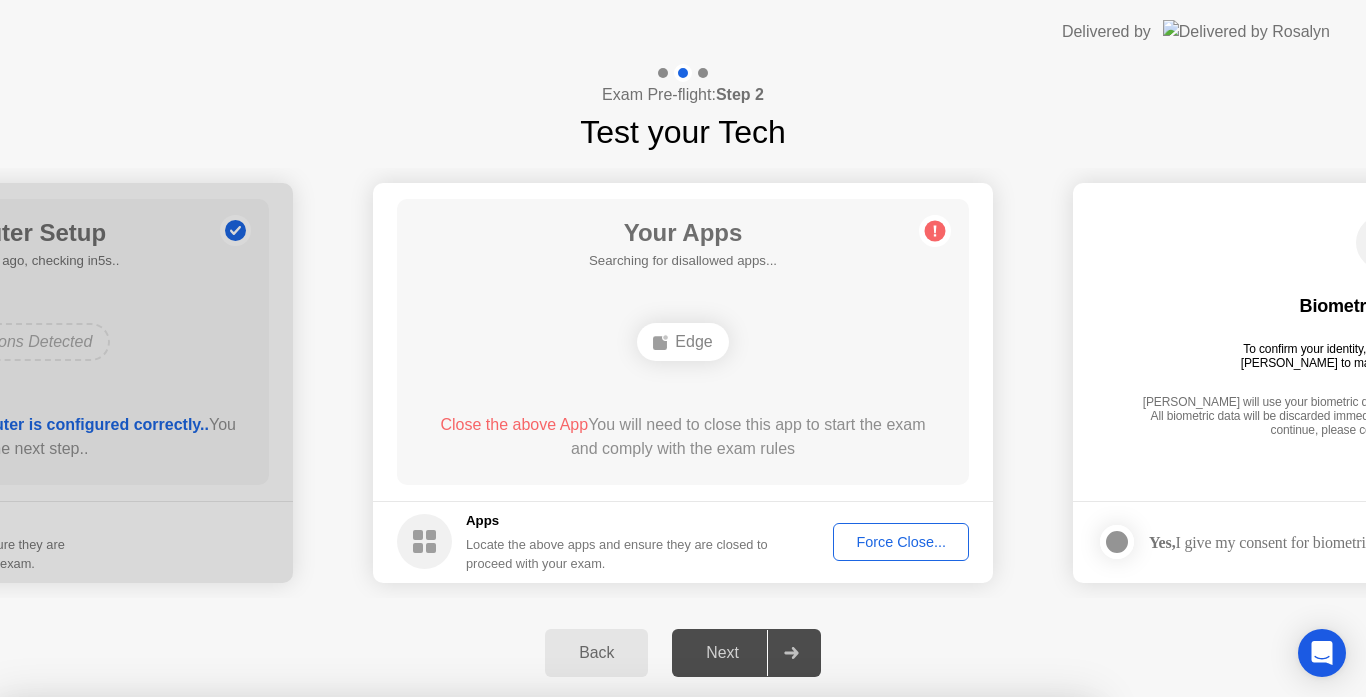 drag, startPoint x: 886, startPoint y: 553, endPoint x: 892, endPoint y: 542, distance: 12.529964 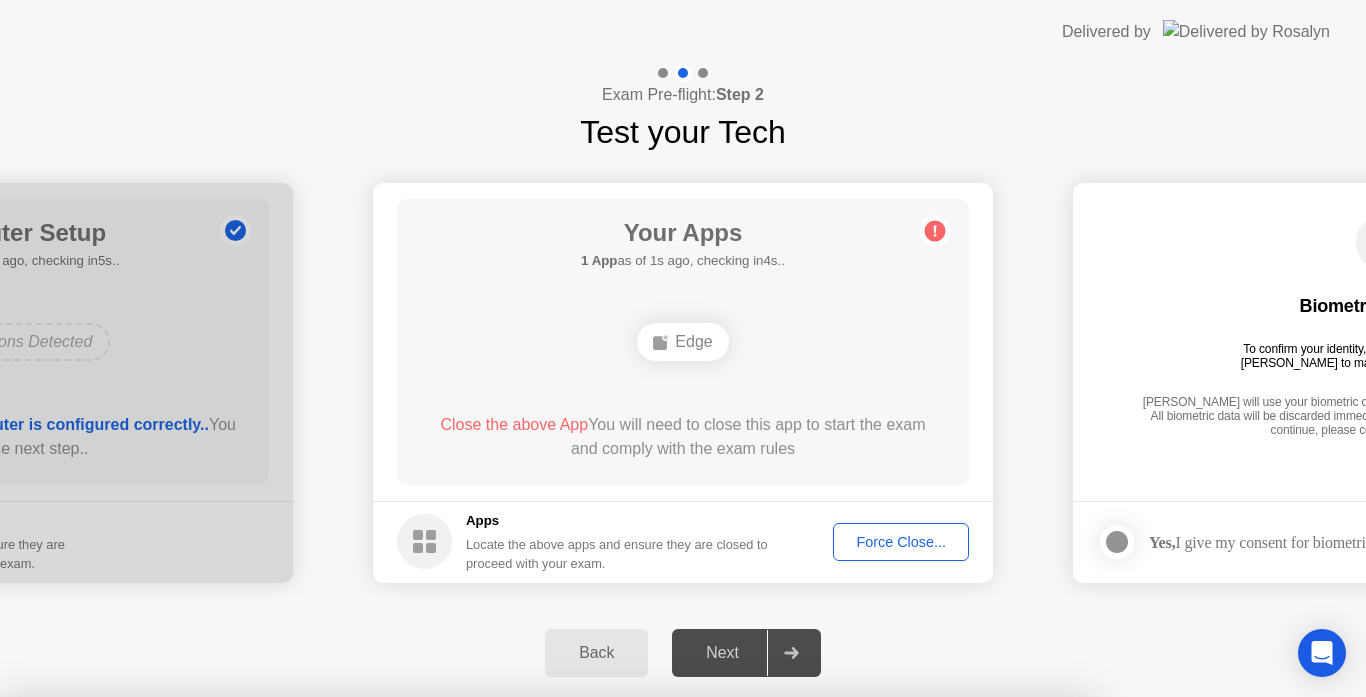click on "Learn more about closing apps" at bounding box center (546, 850) 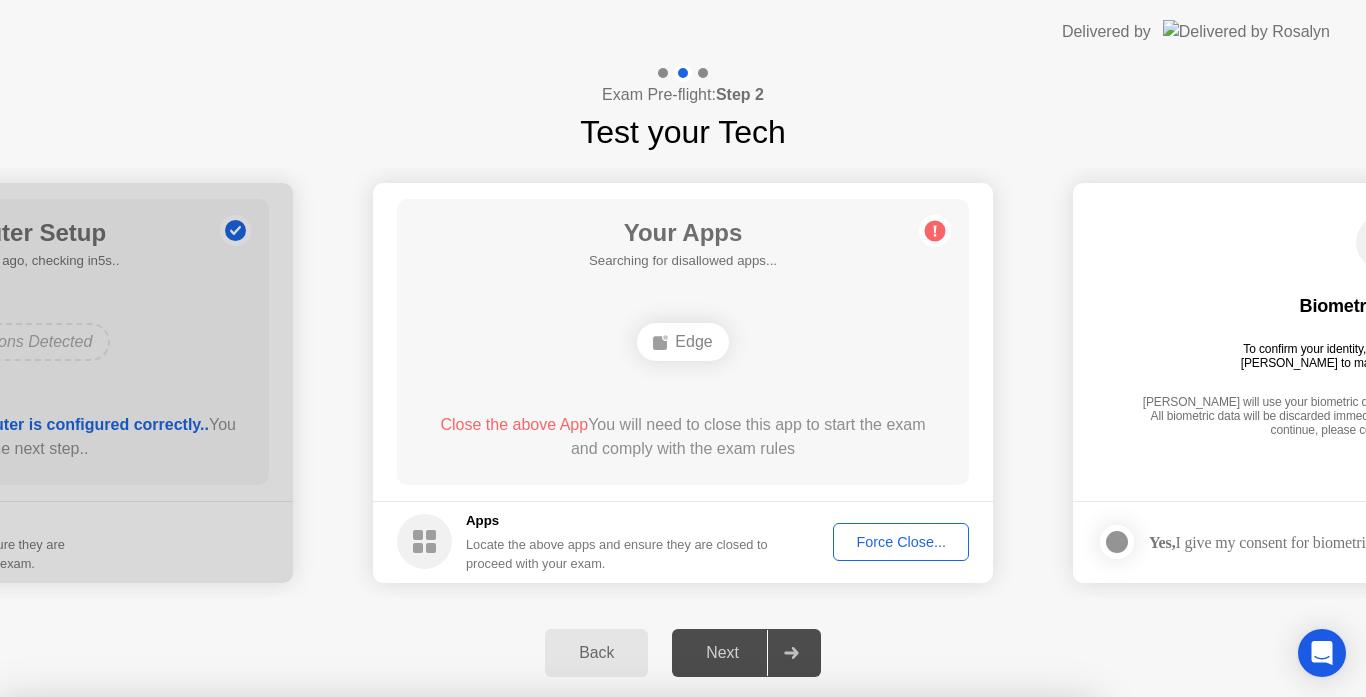 click on "Confirm" at bounding box center [613, 973] 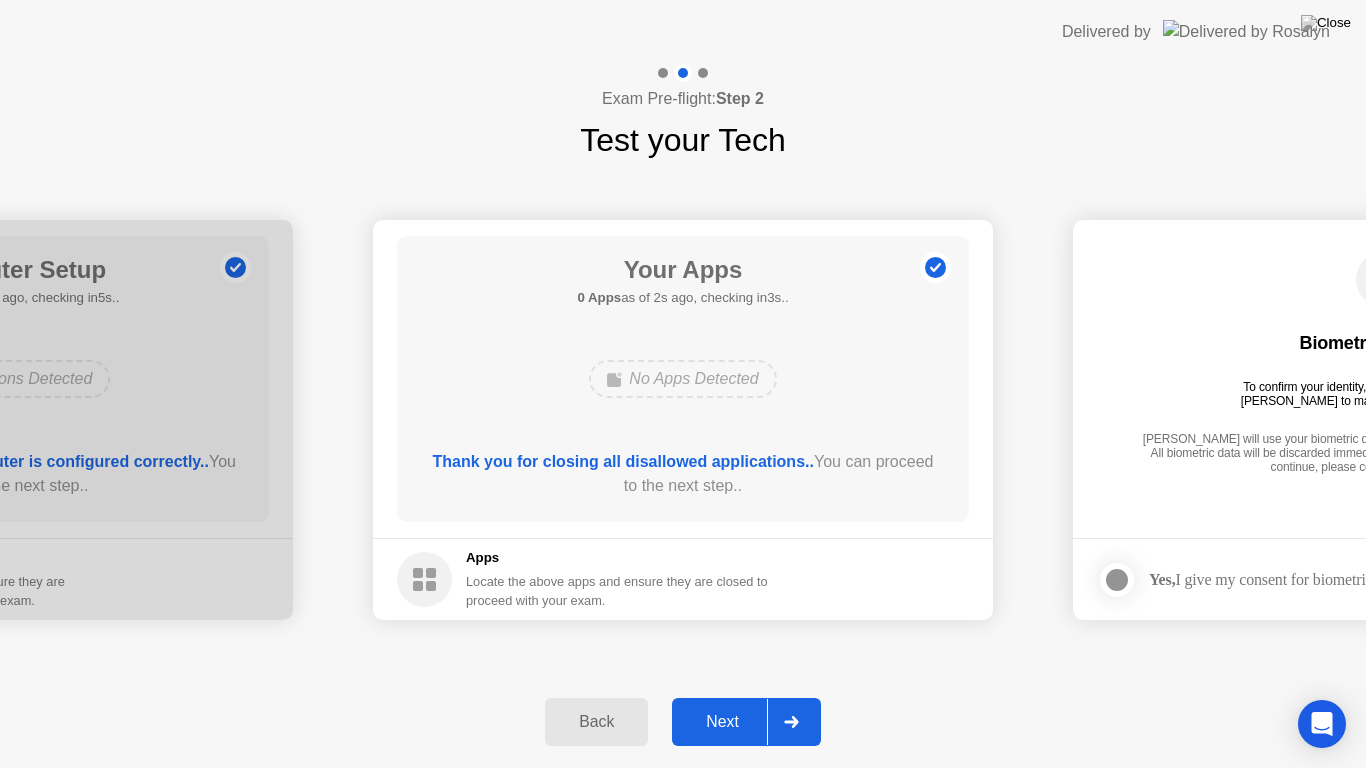 click on "Next" 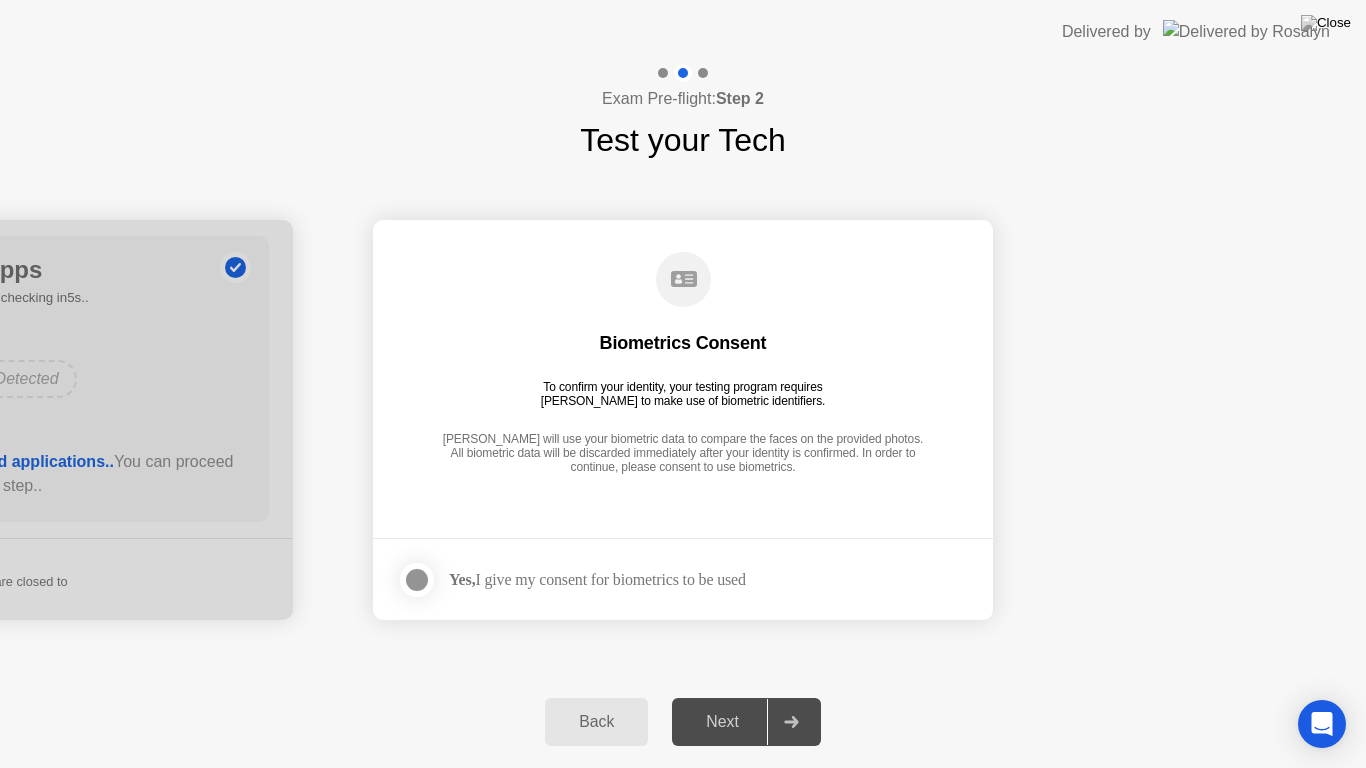 click 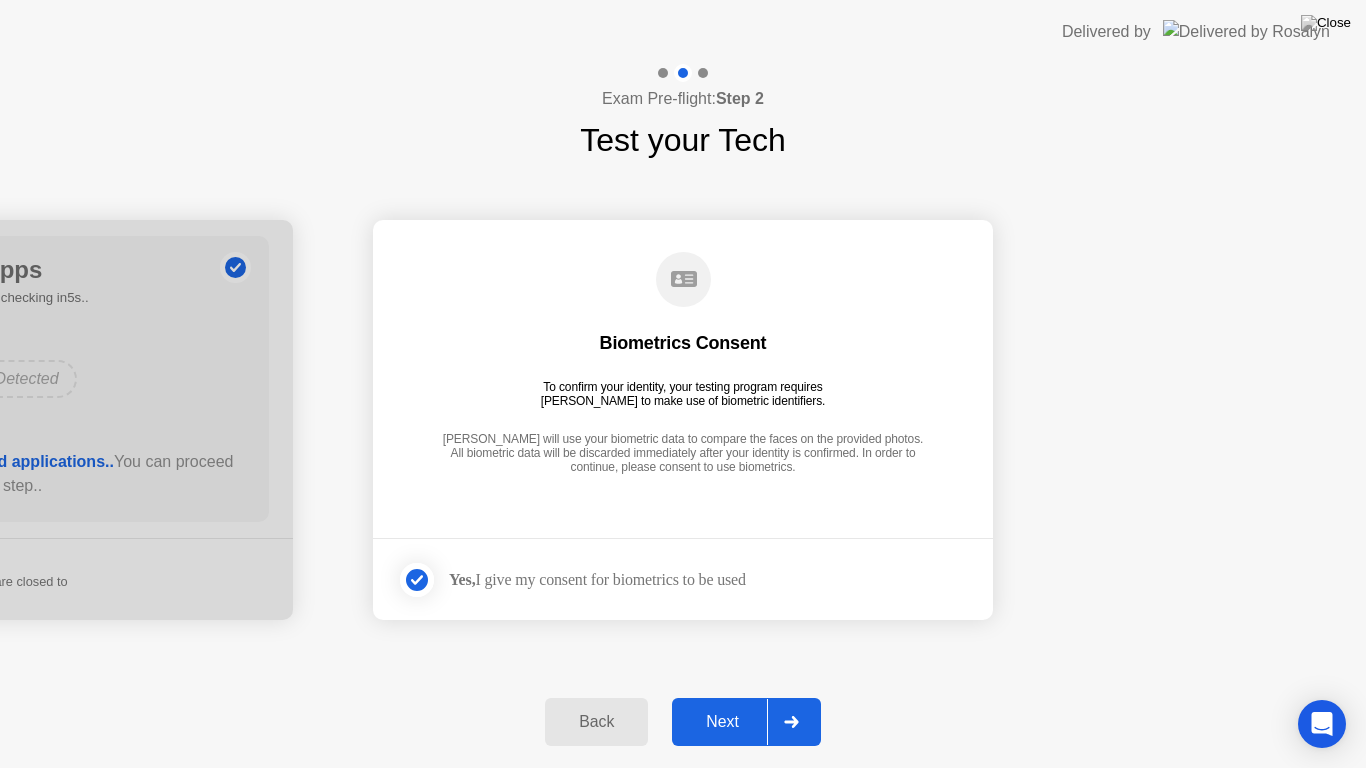 click on "Next" 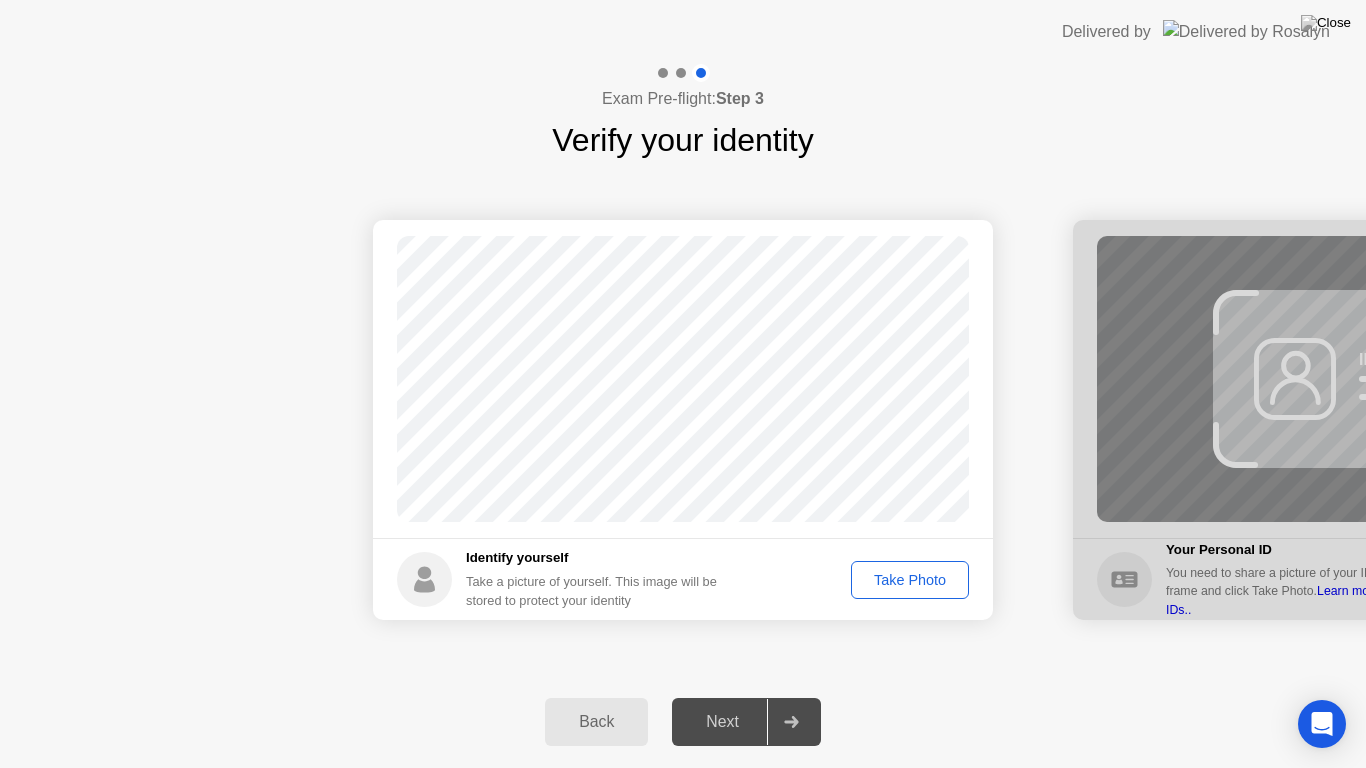 click on "Take Photo" 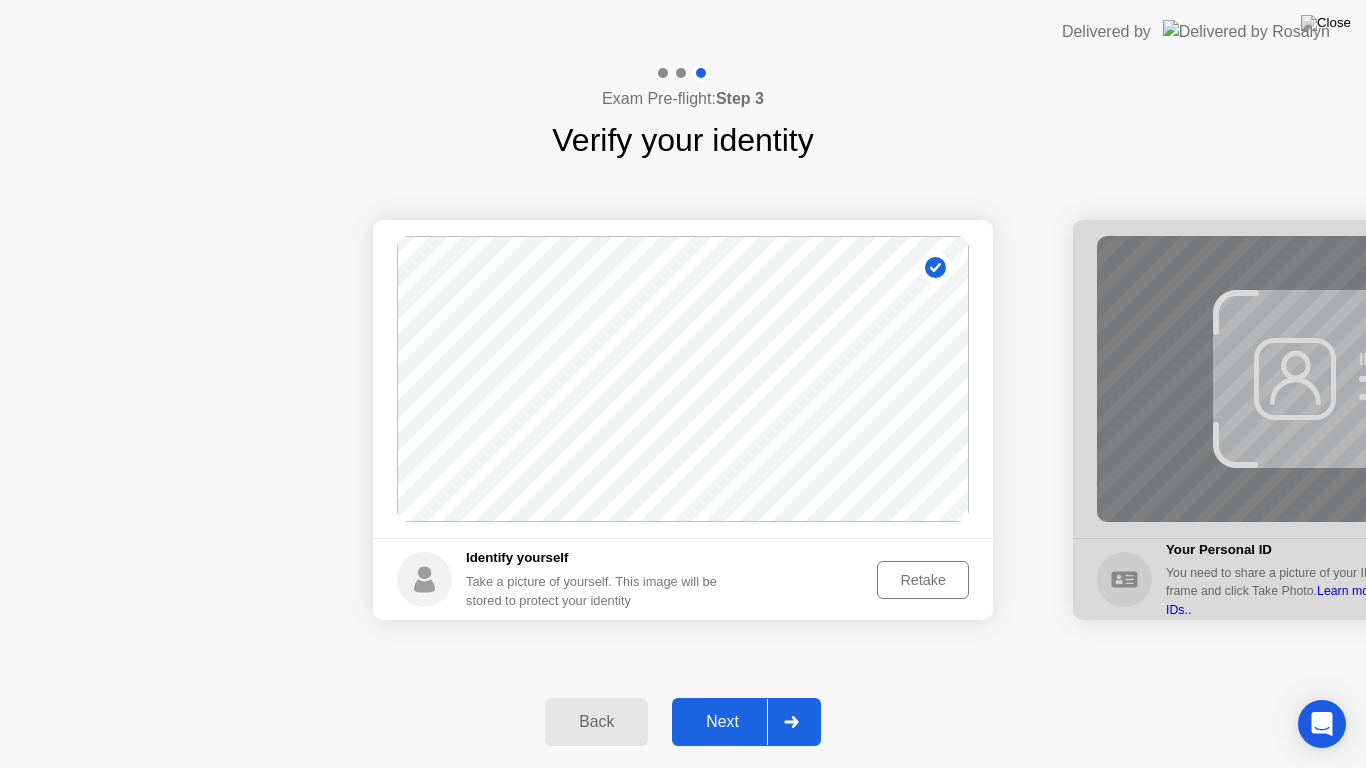 click on "Next" 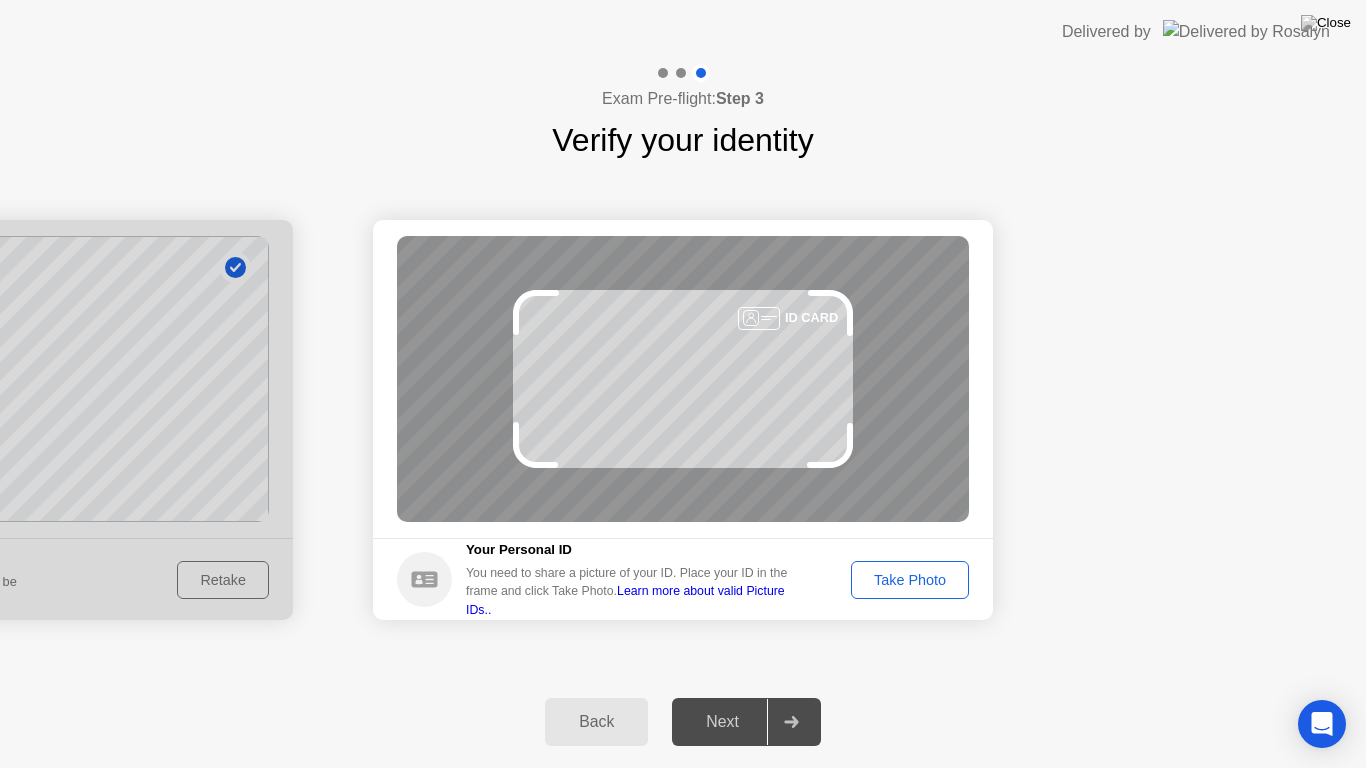 click on "Take Photo" 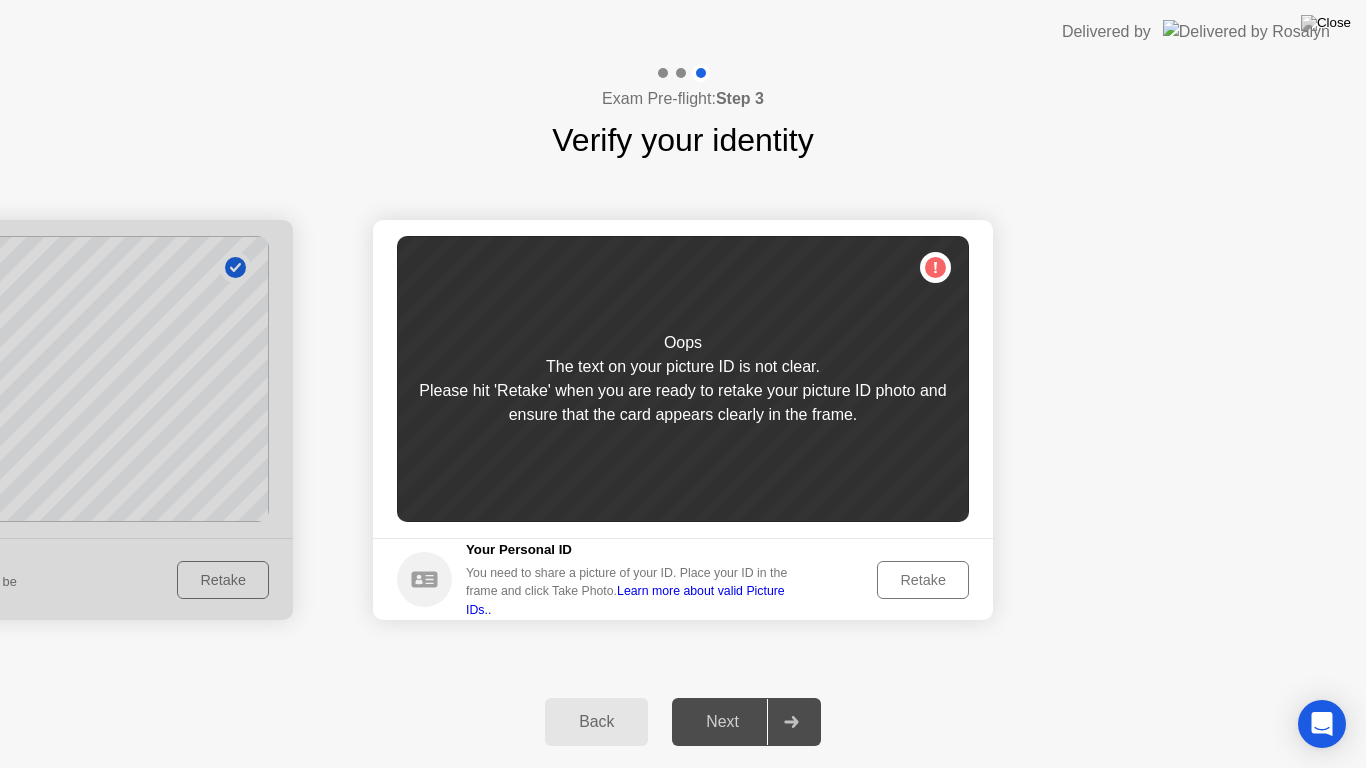 click on "Retake" 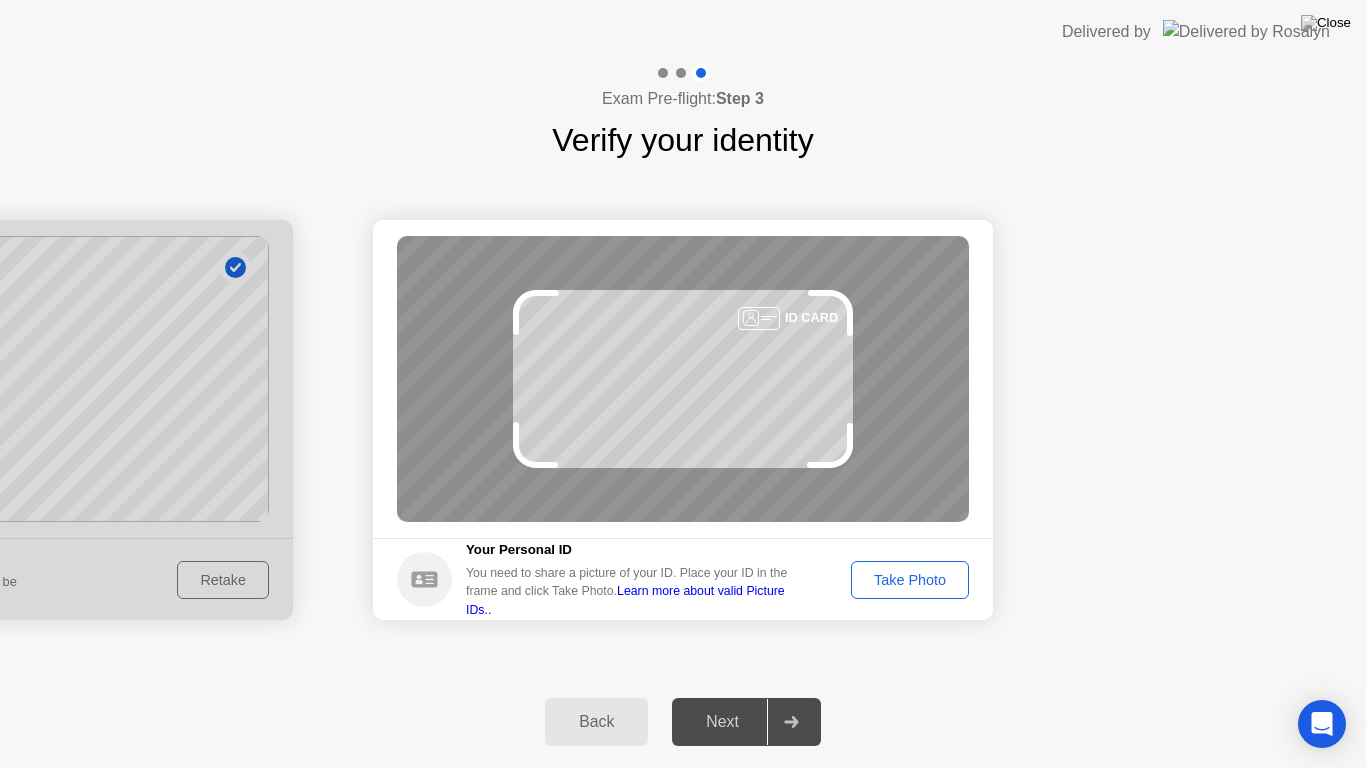 click on "Take Photo" 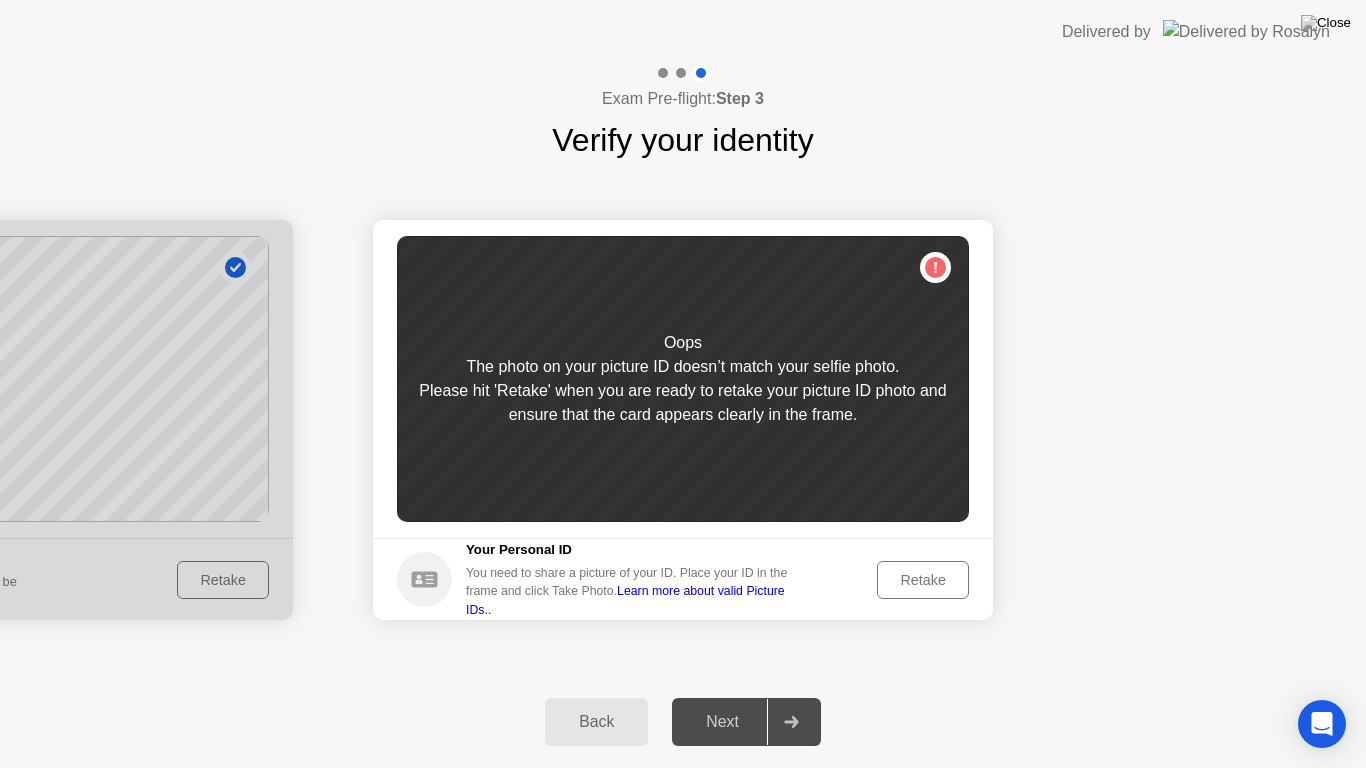 click 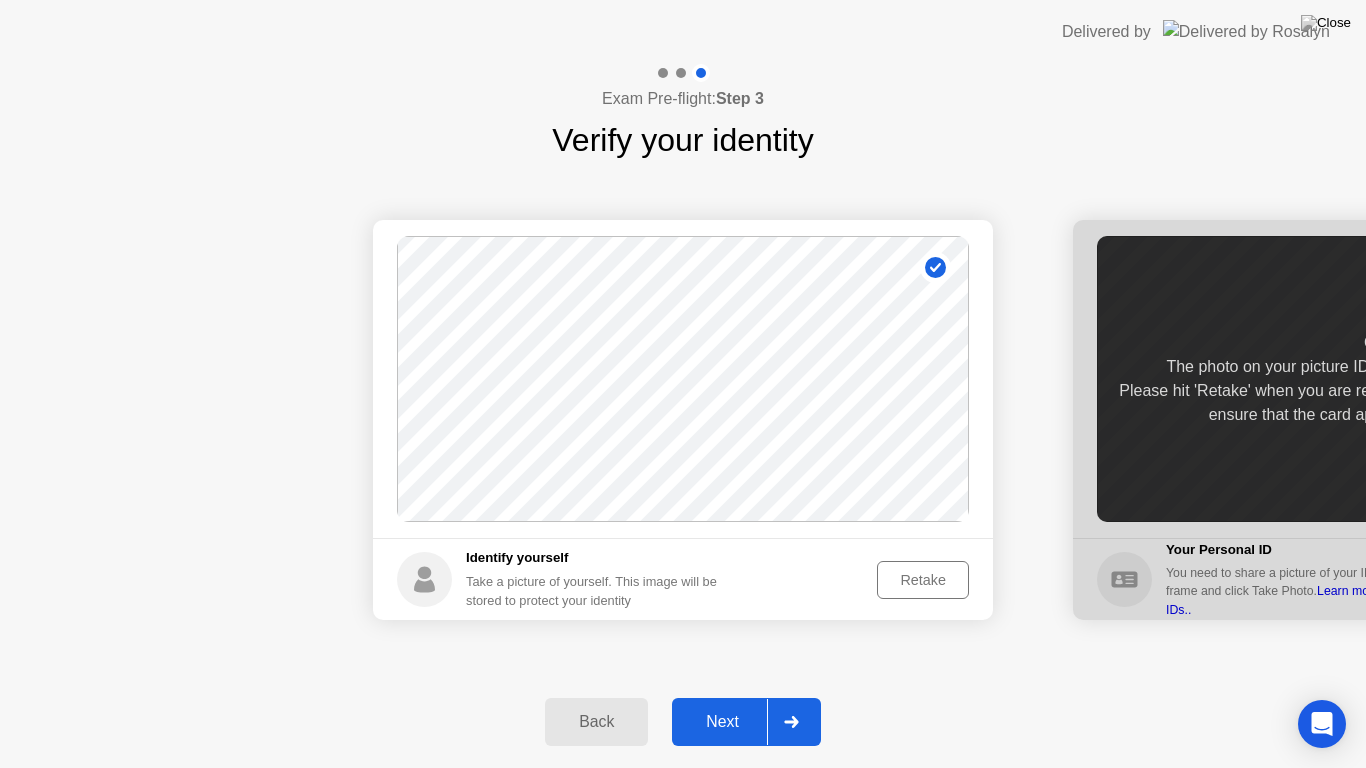 click on "Retake" 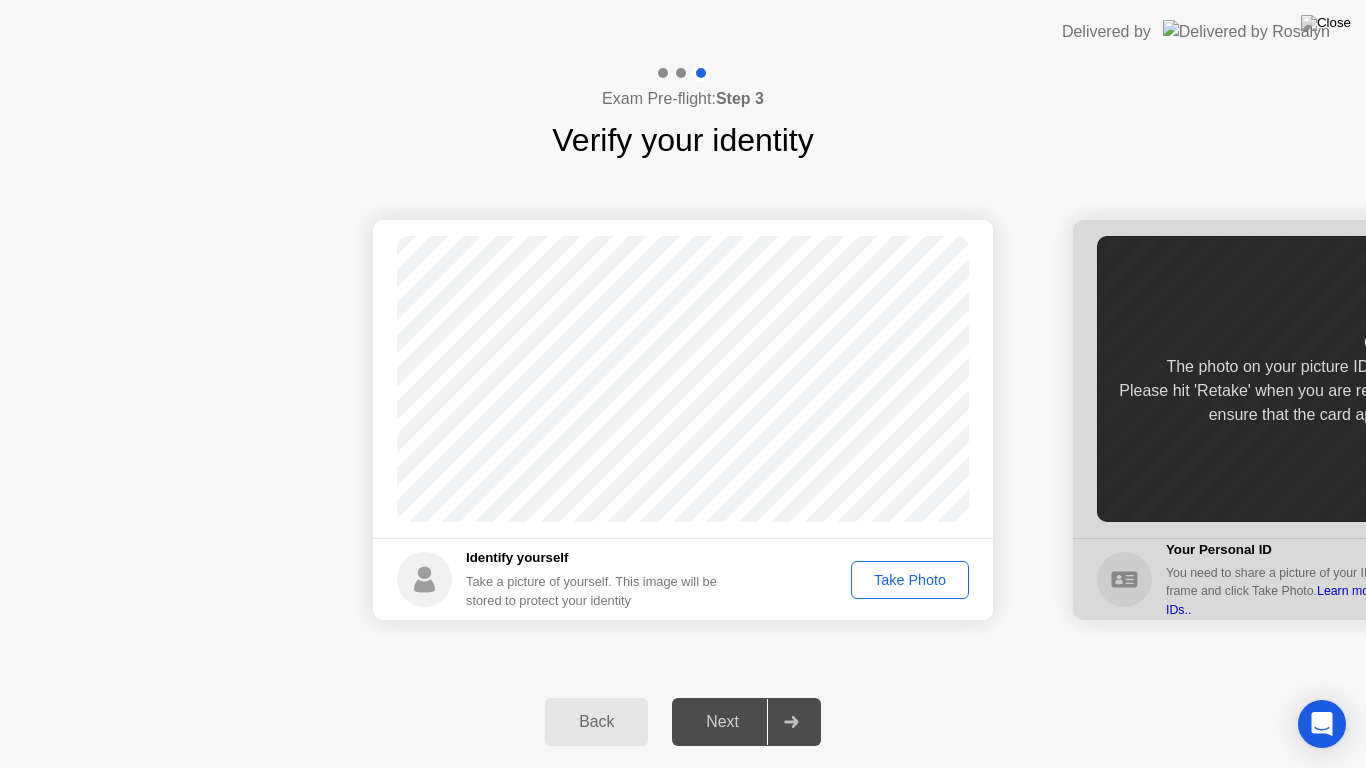 click on "Take Photo" 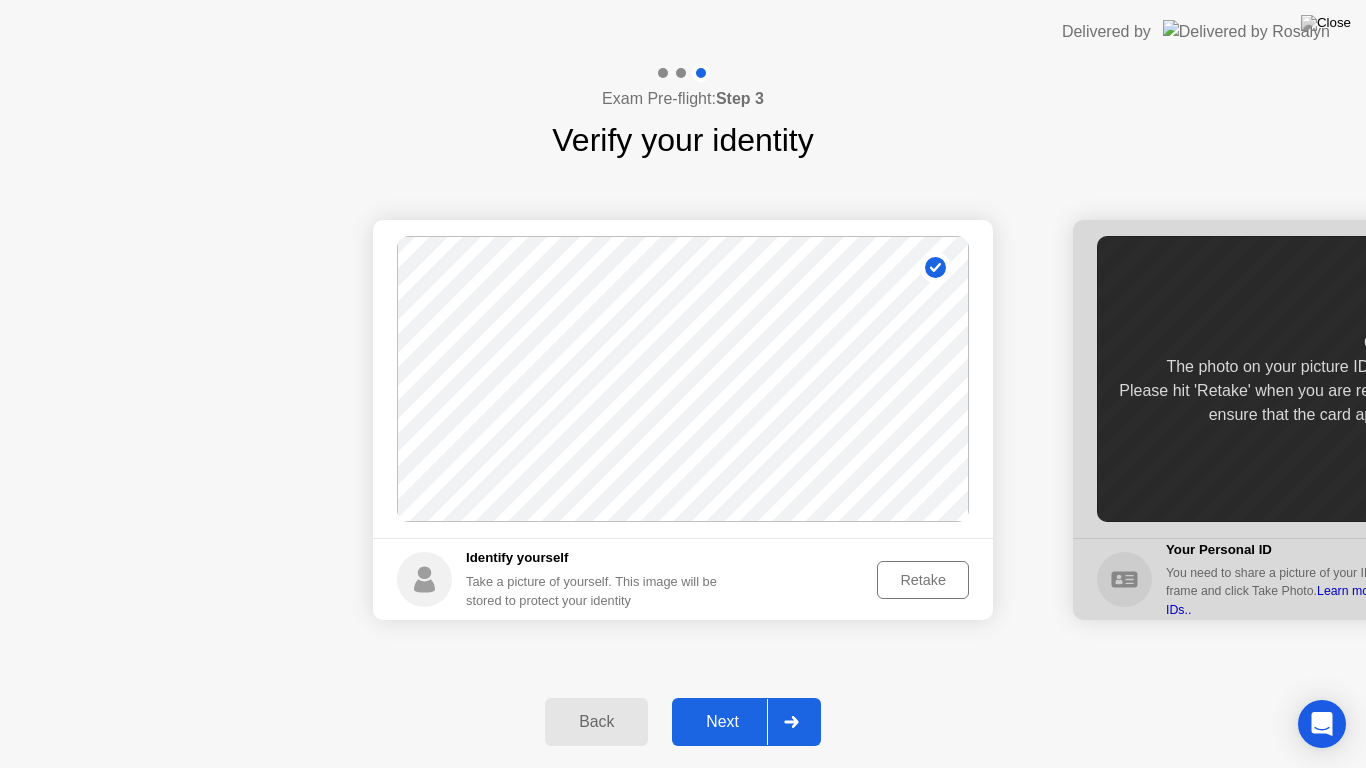 click on "Next" 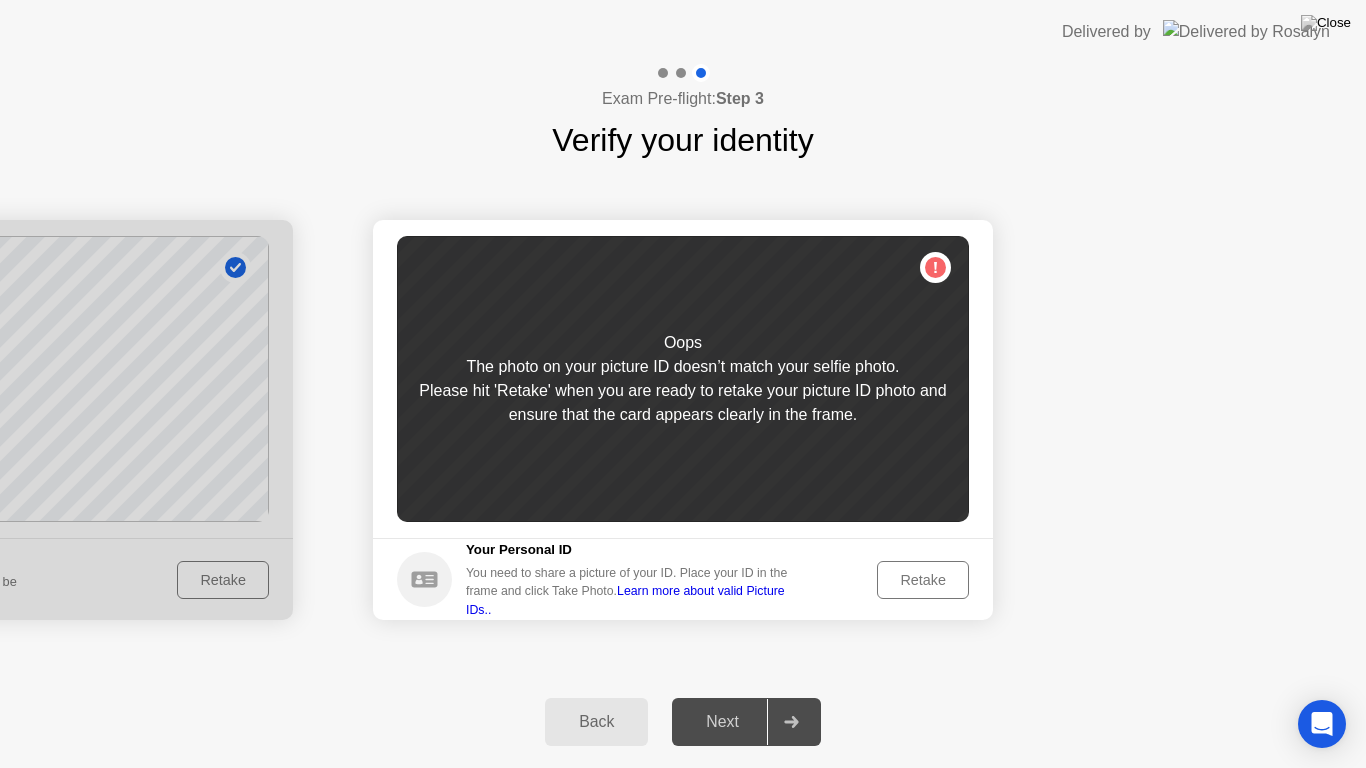 click on "Retake" 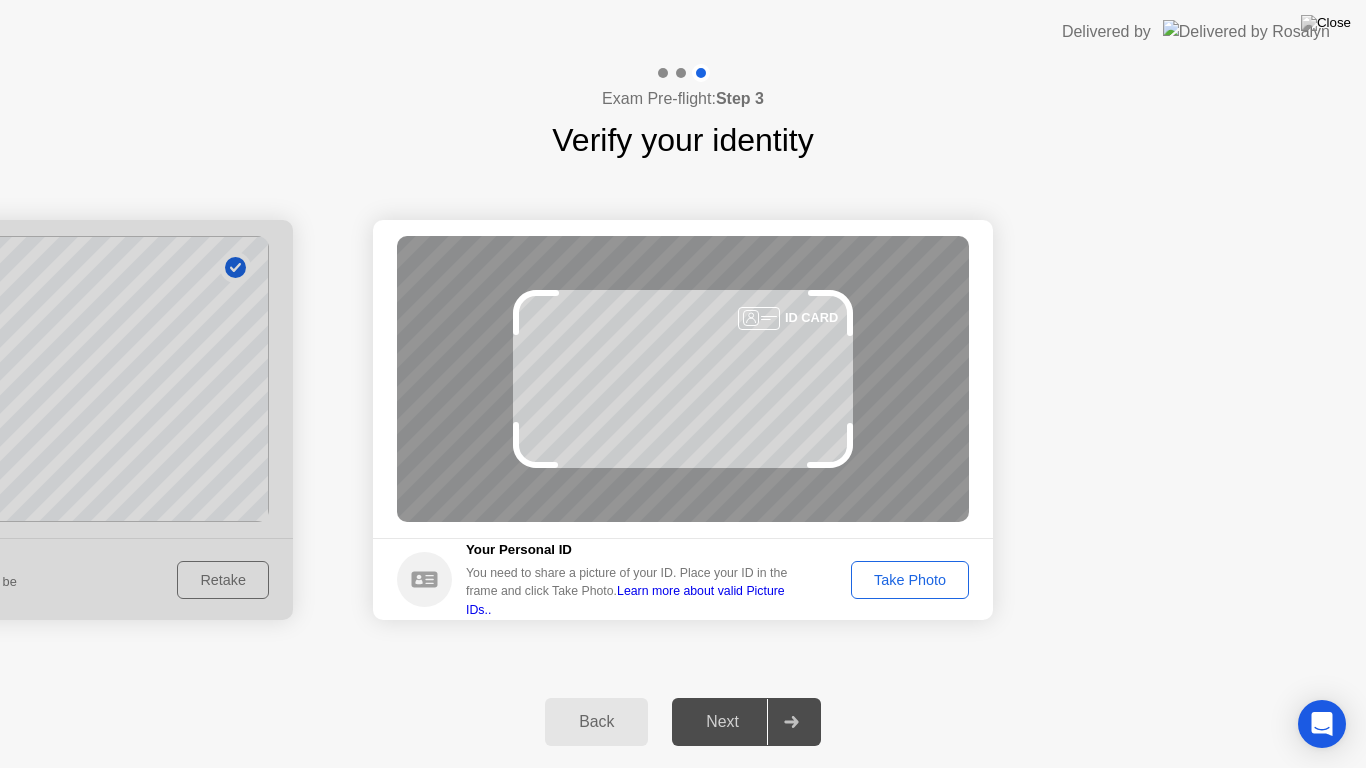 click 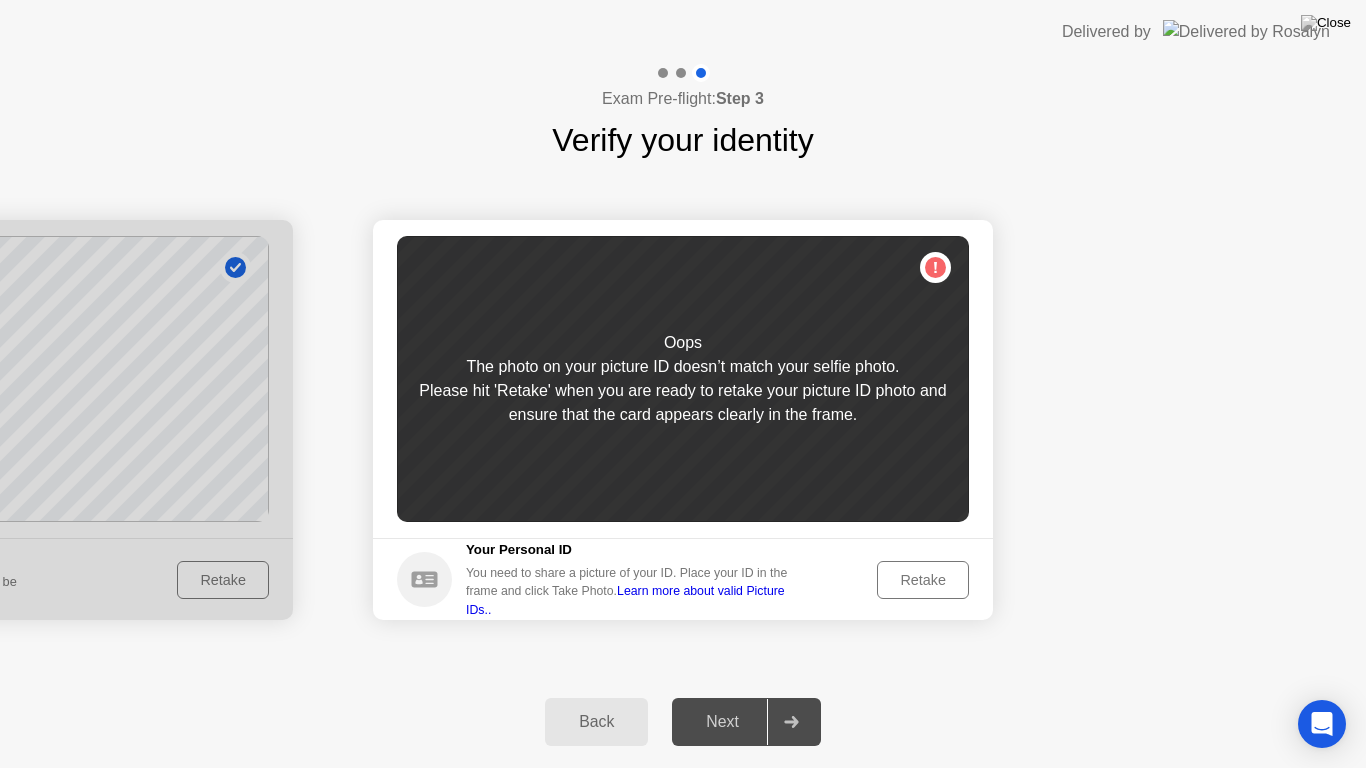 click on "Retake" 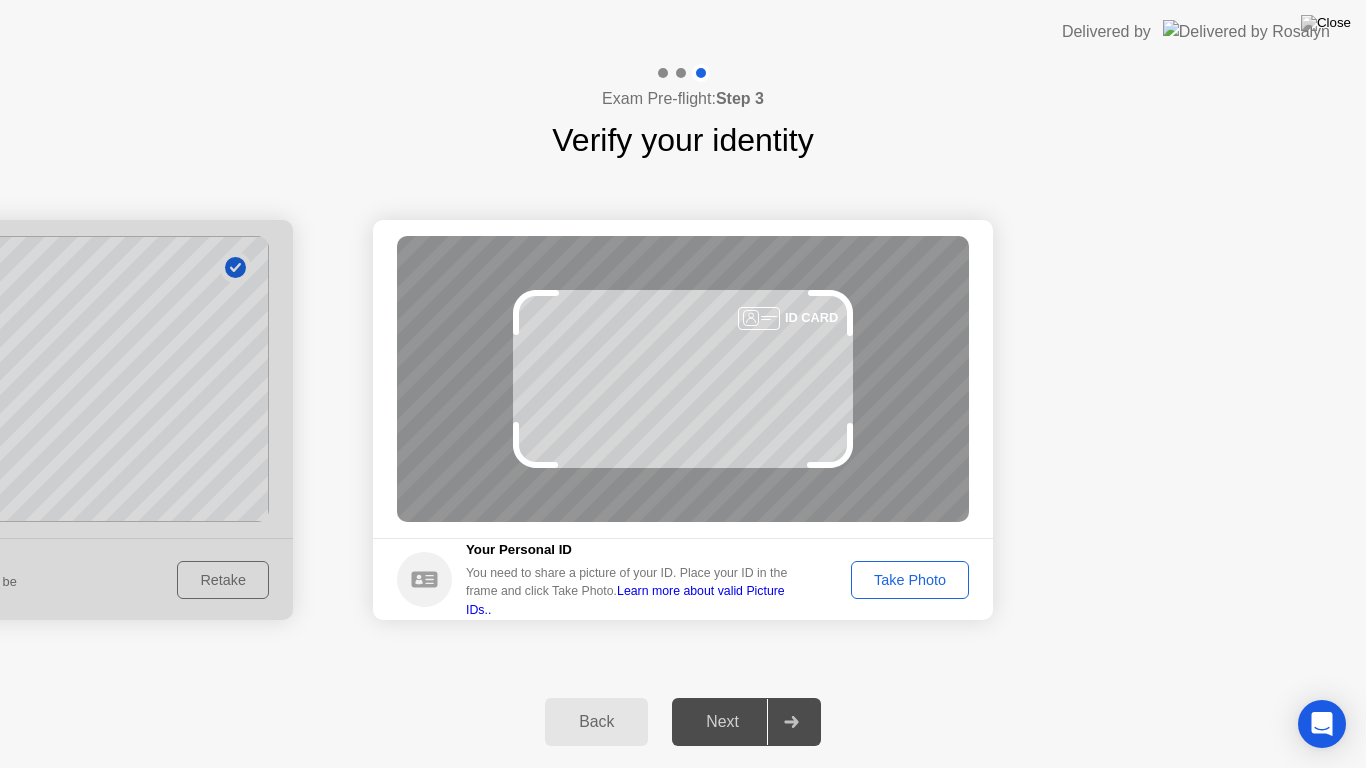 click on "Take Photo" 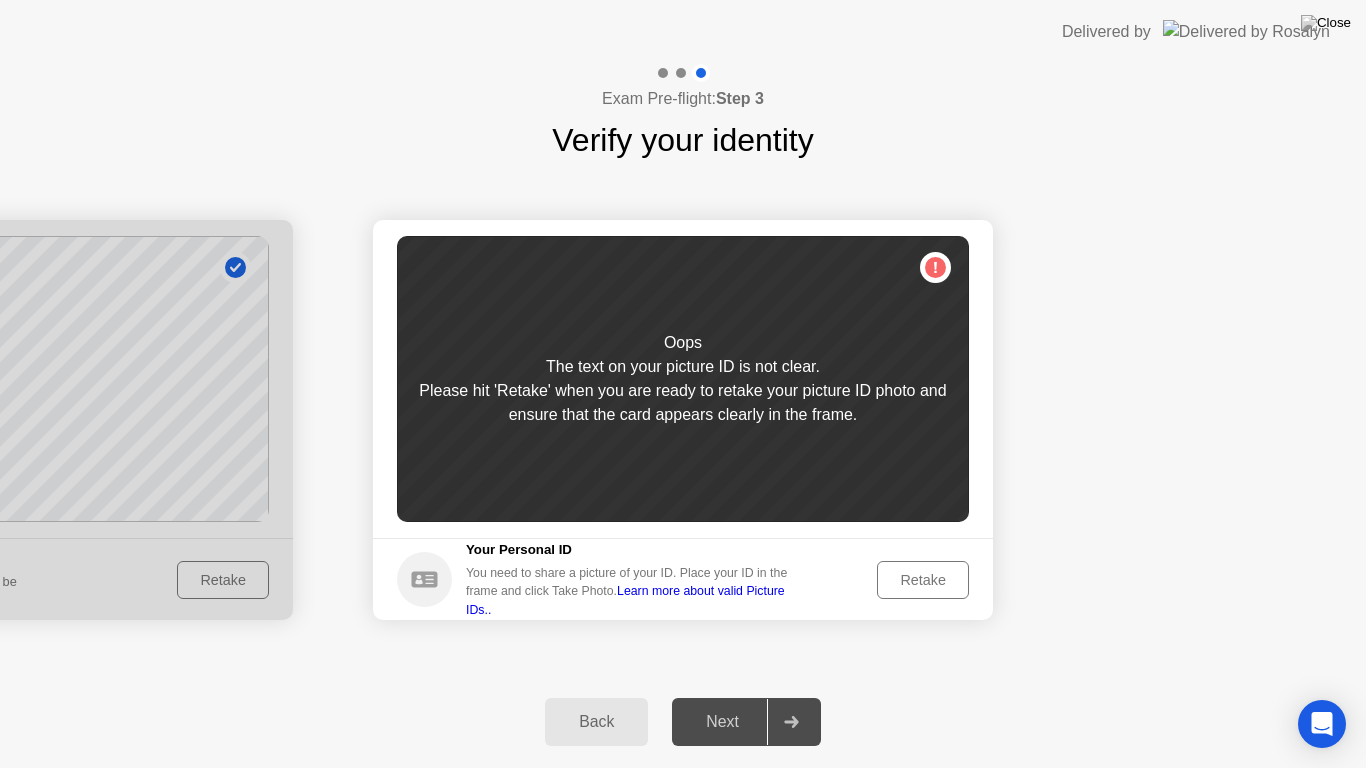 click on "Retake" 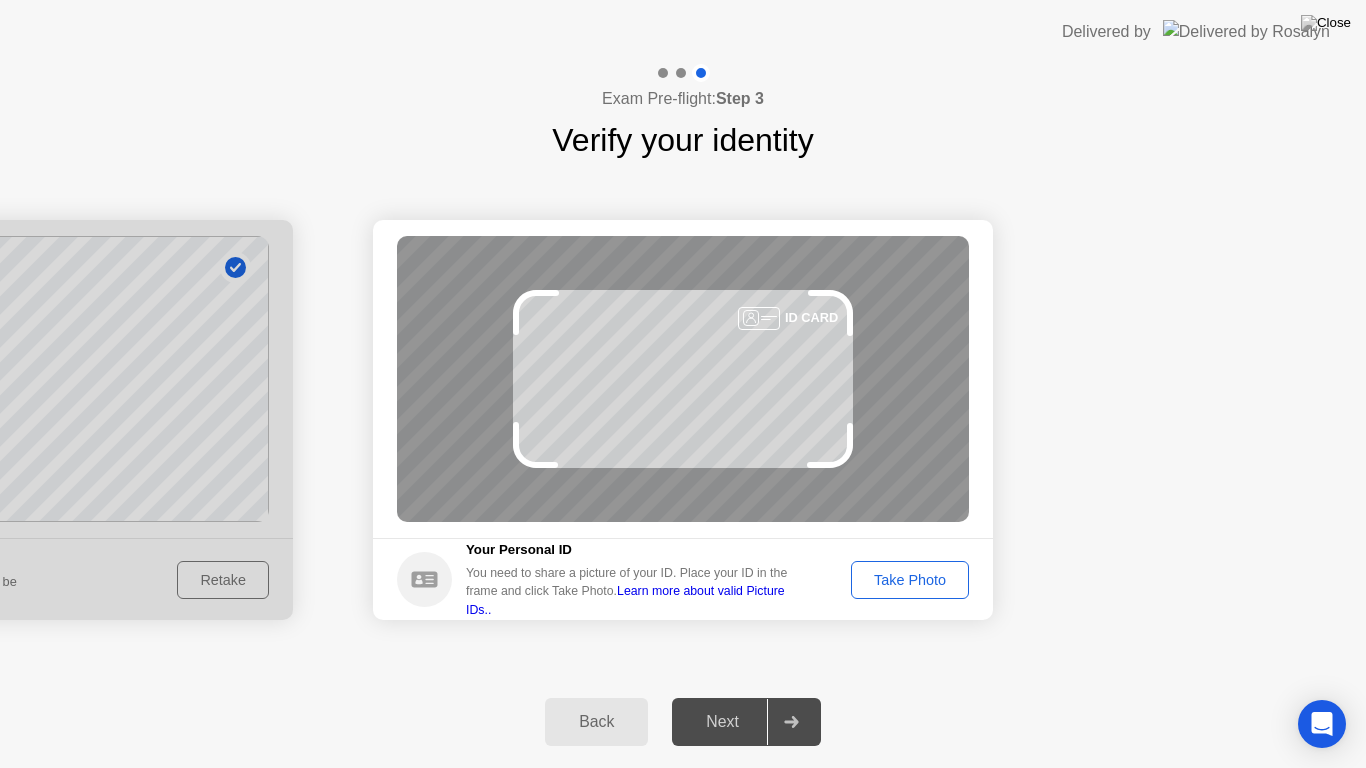 click on "Take Photo" 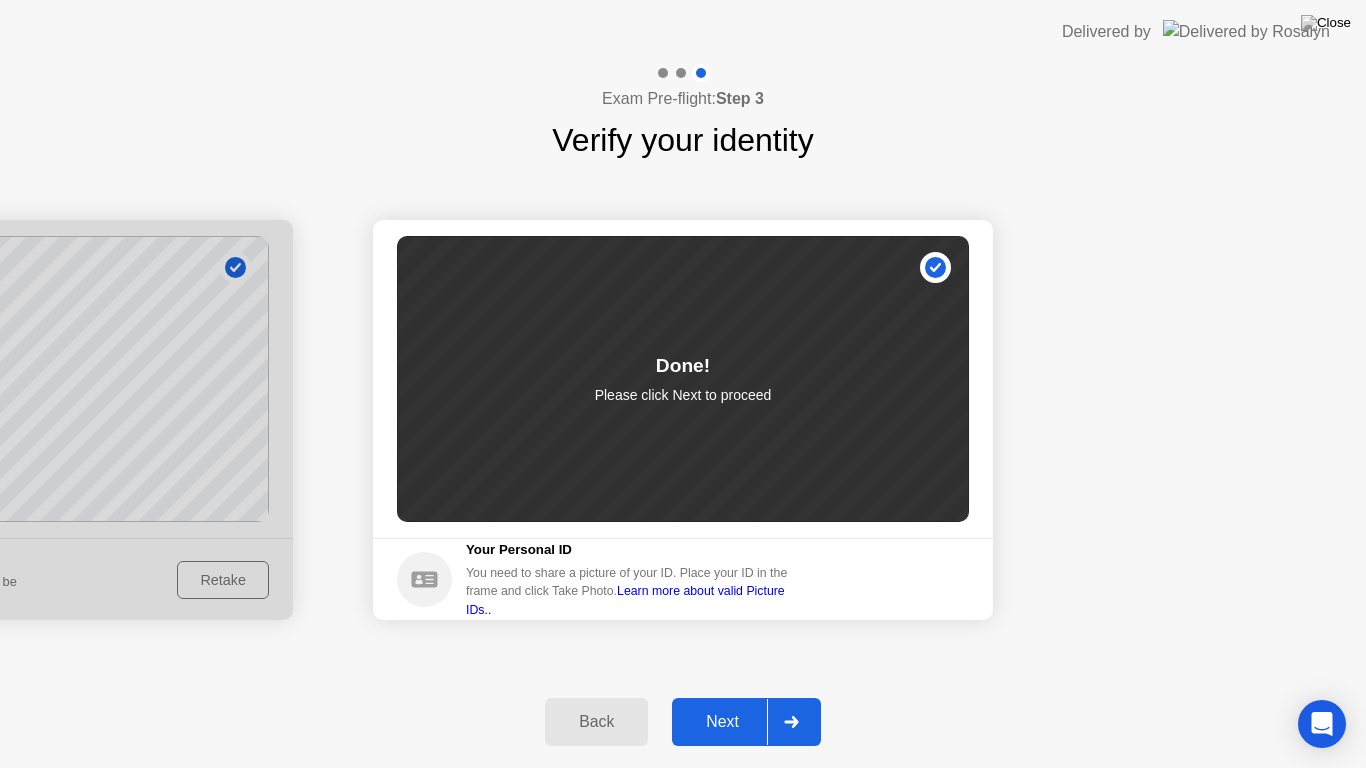 drag, startPoint x: 715, startPoint y: 716, endPoint x: 729, endPoint y: 717, distance: 14.035668 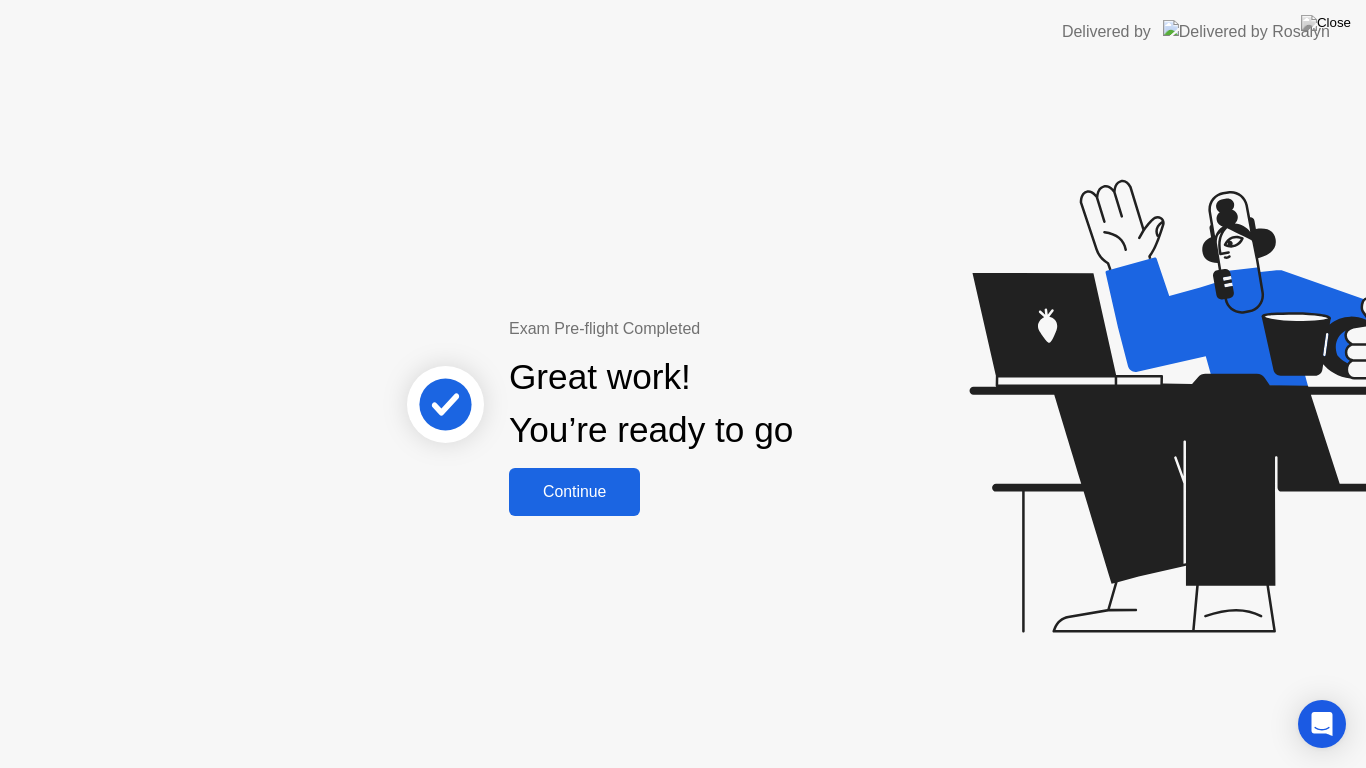 click on "Continue" 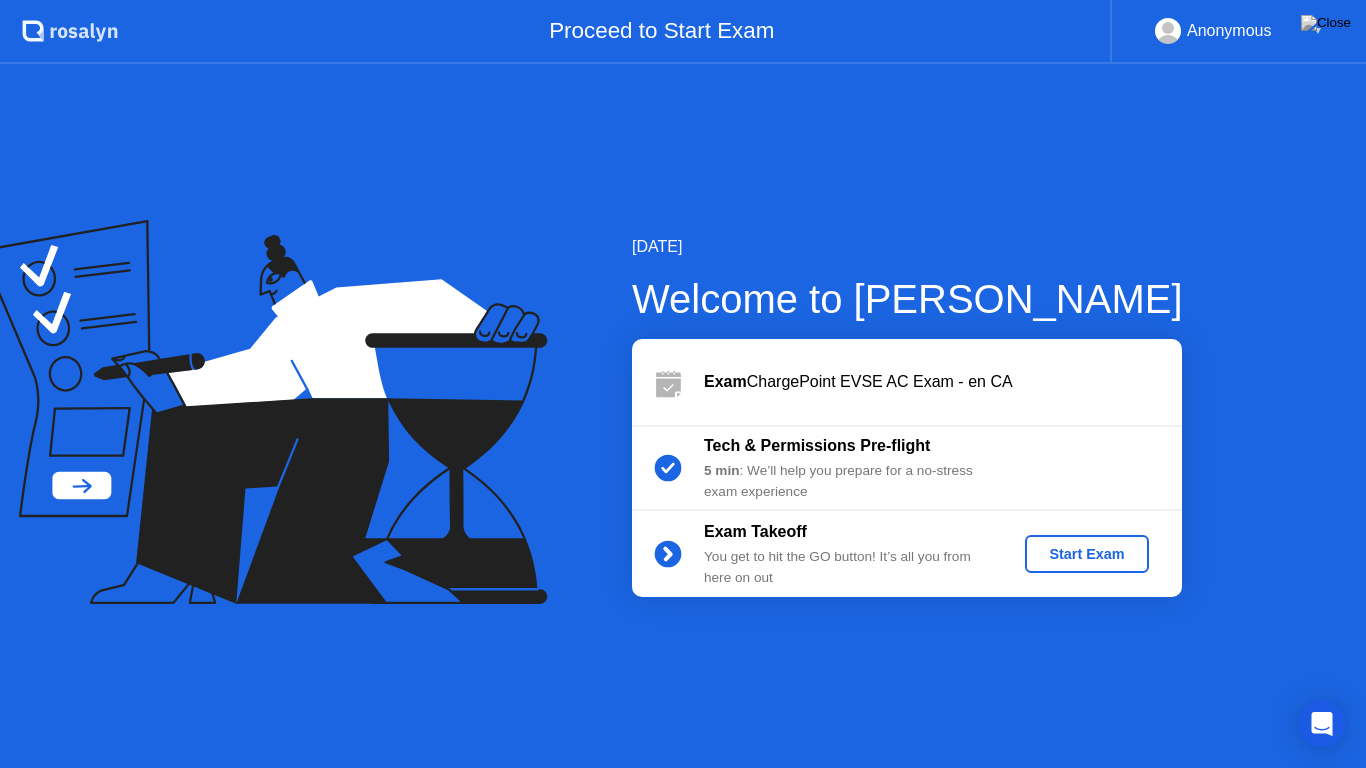 click on "Start Exam" 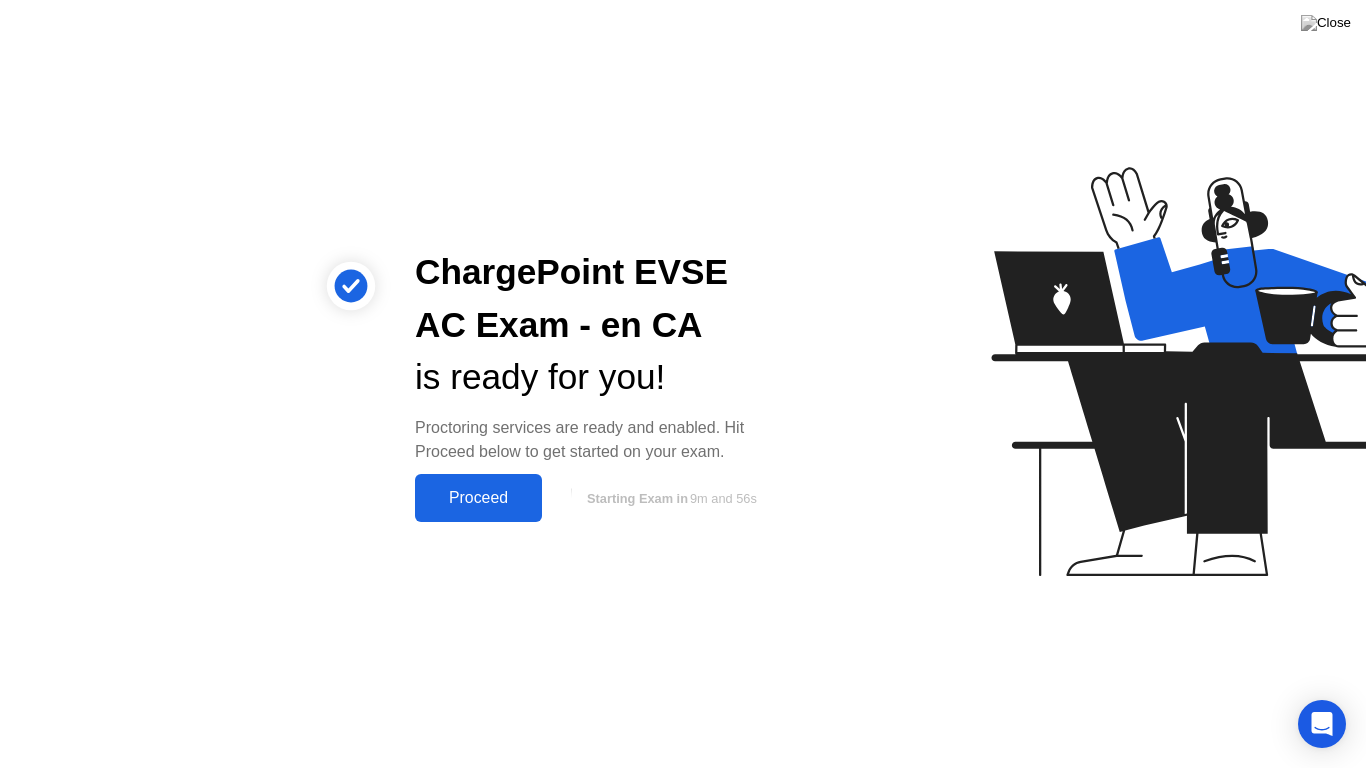 click on "Proceed" 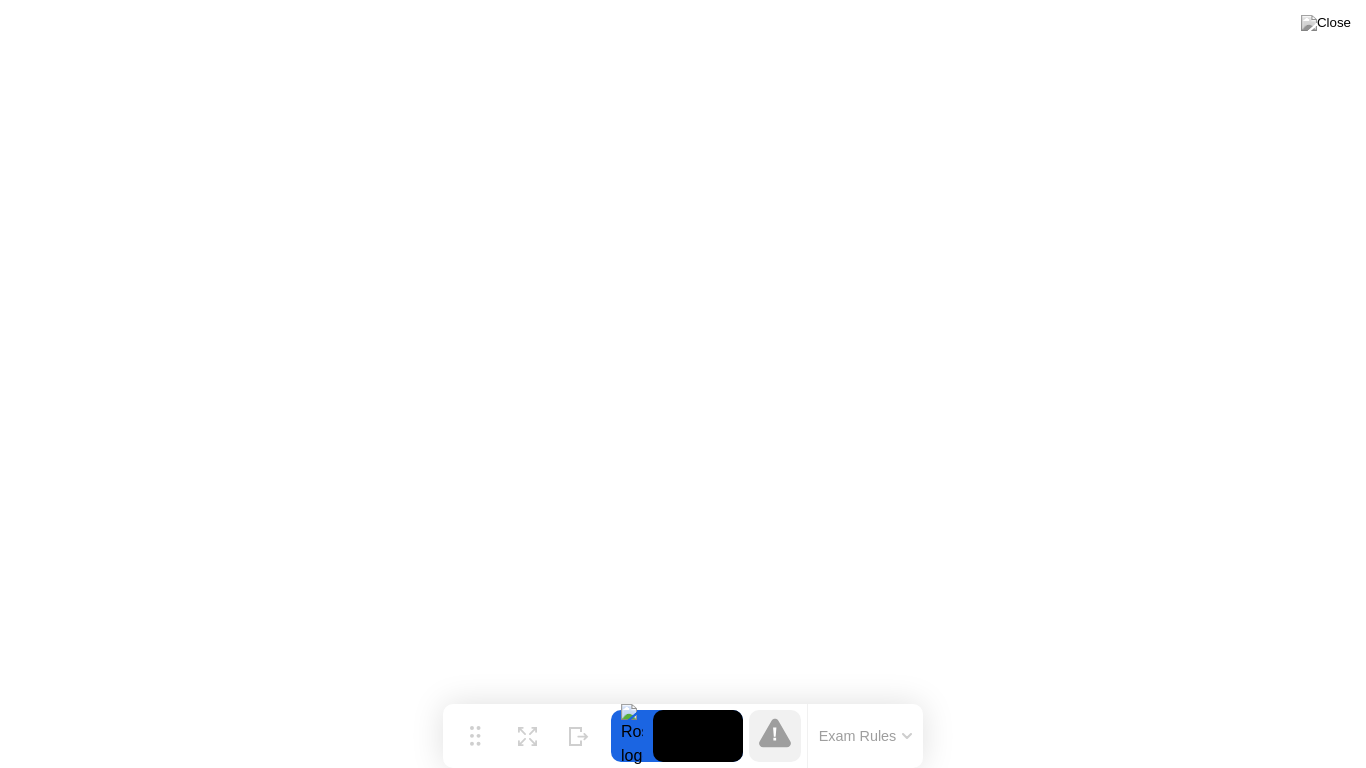 click on "Exam Rules" 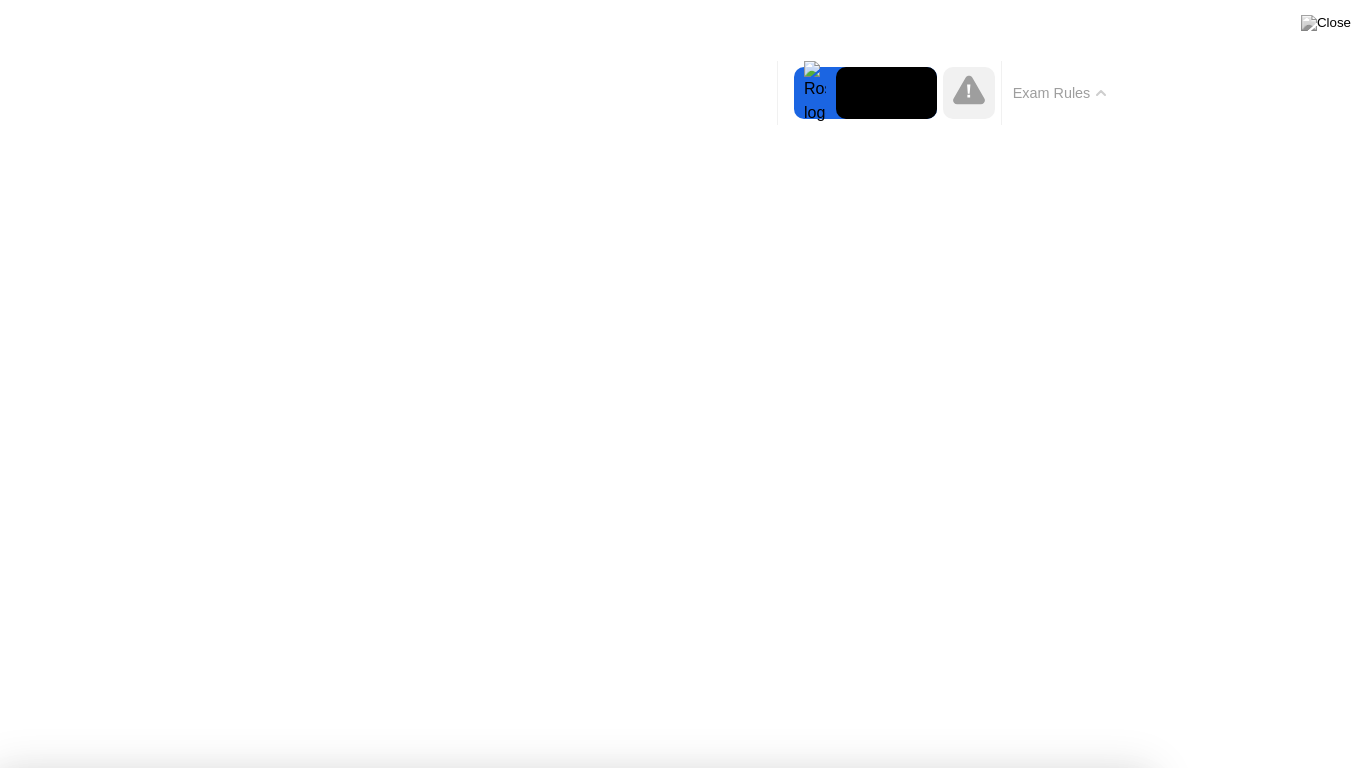 click on "Got it!" at bounding box center [574, 1375] 